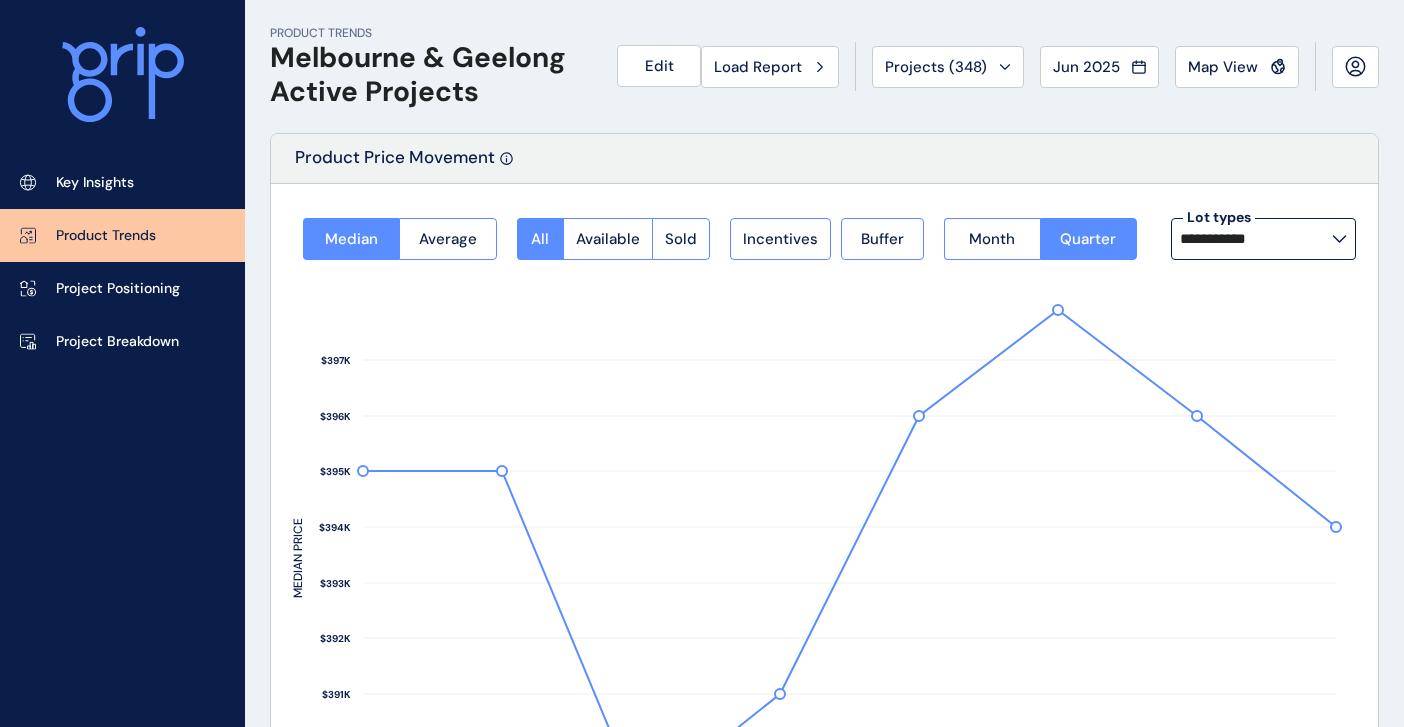 scroll, scrollTop: 1013, scrollLeft: 0, axis: vertical 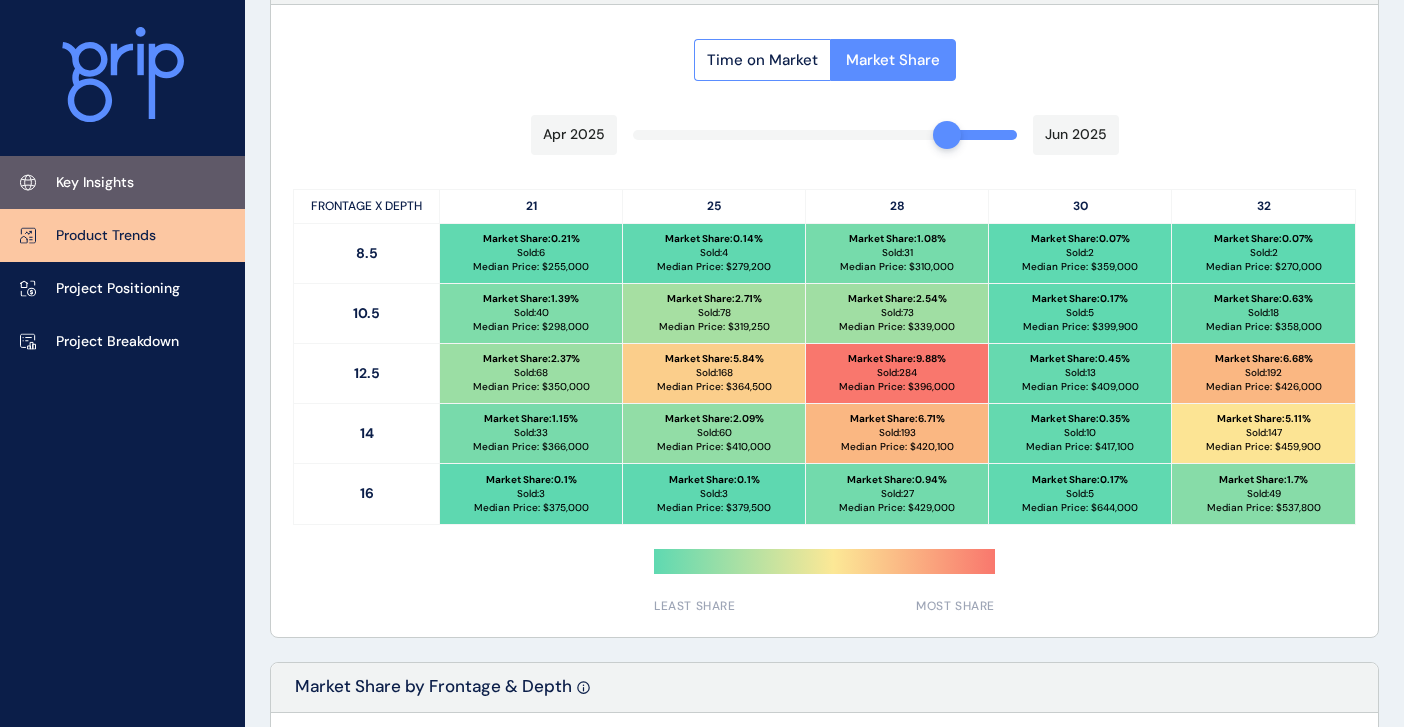click on "Key Insights" at bounding box center [95, 183] 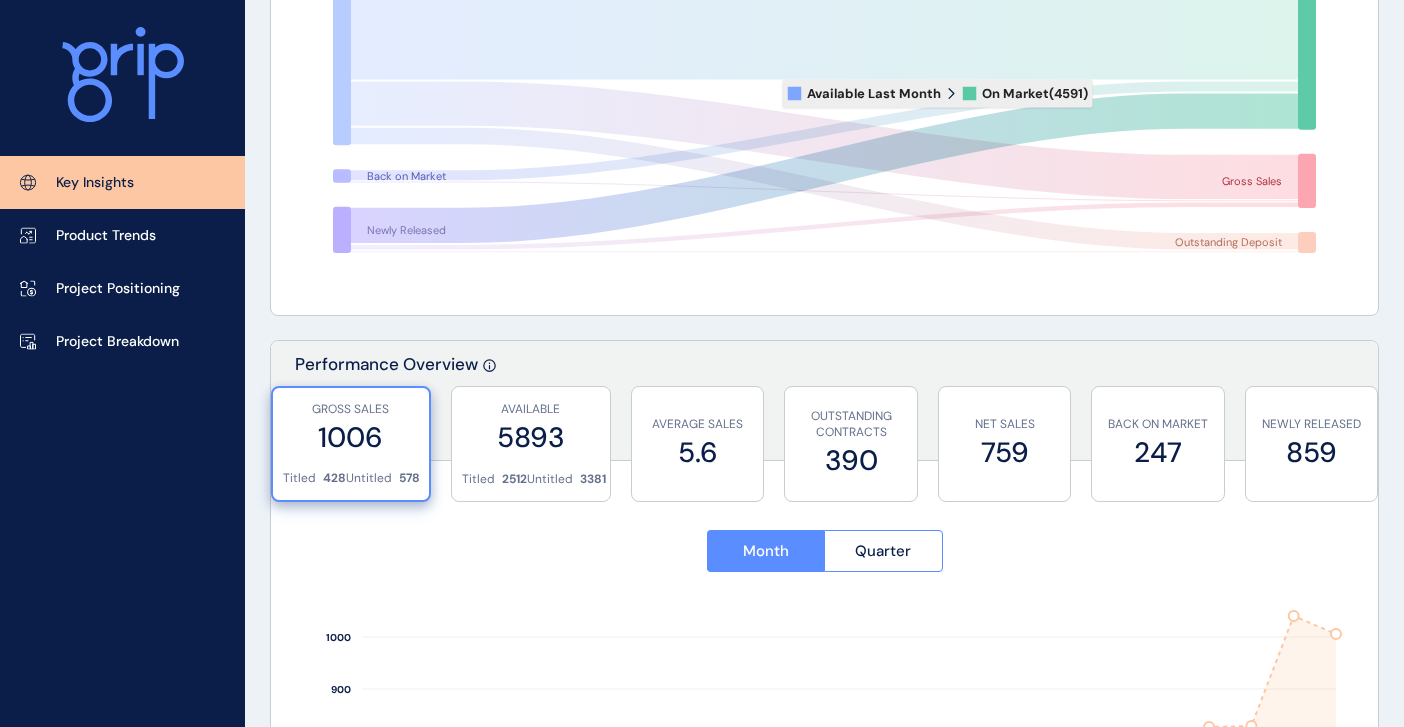 scroll, scrollTop: 0, scrollLeft: 0, axis: both 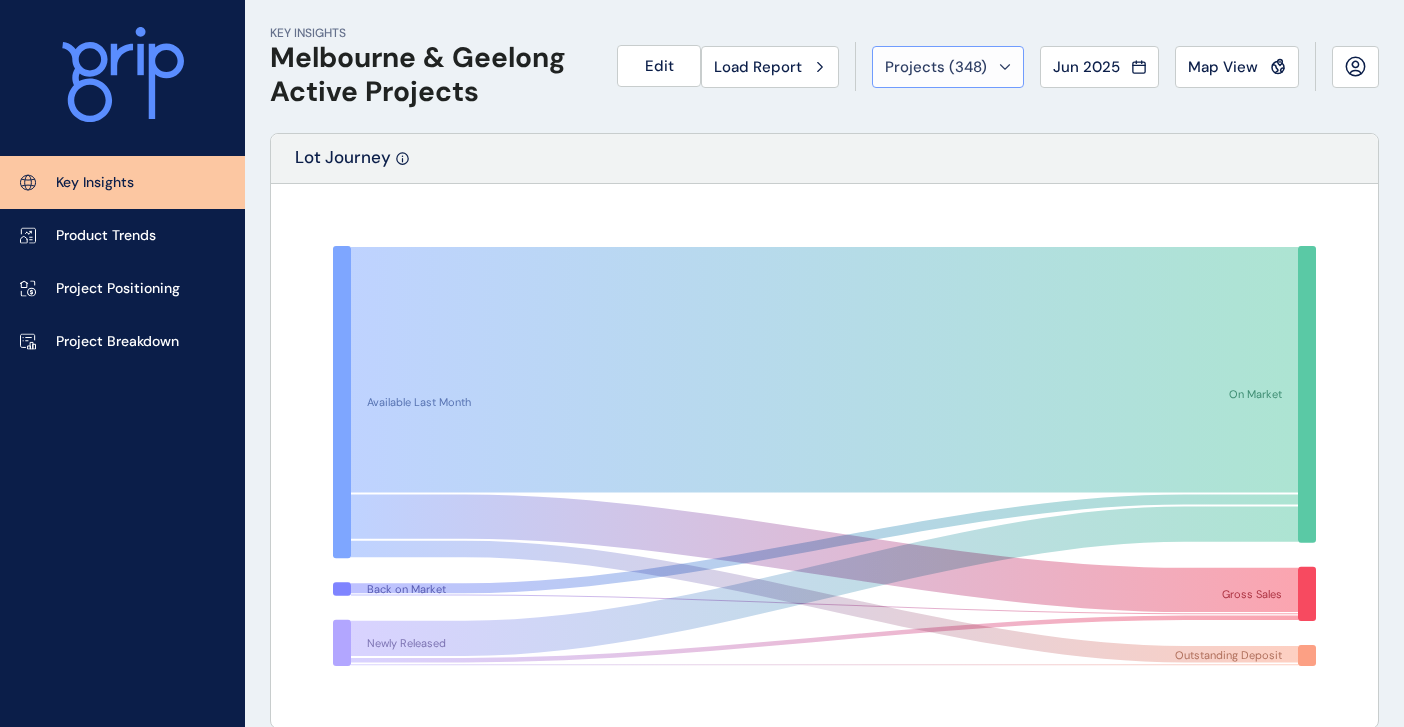 click on "Projects ( 348 )" at bounding box center (948, 67) 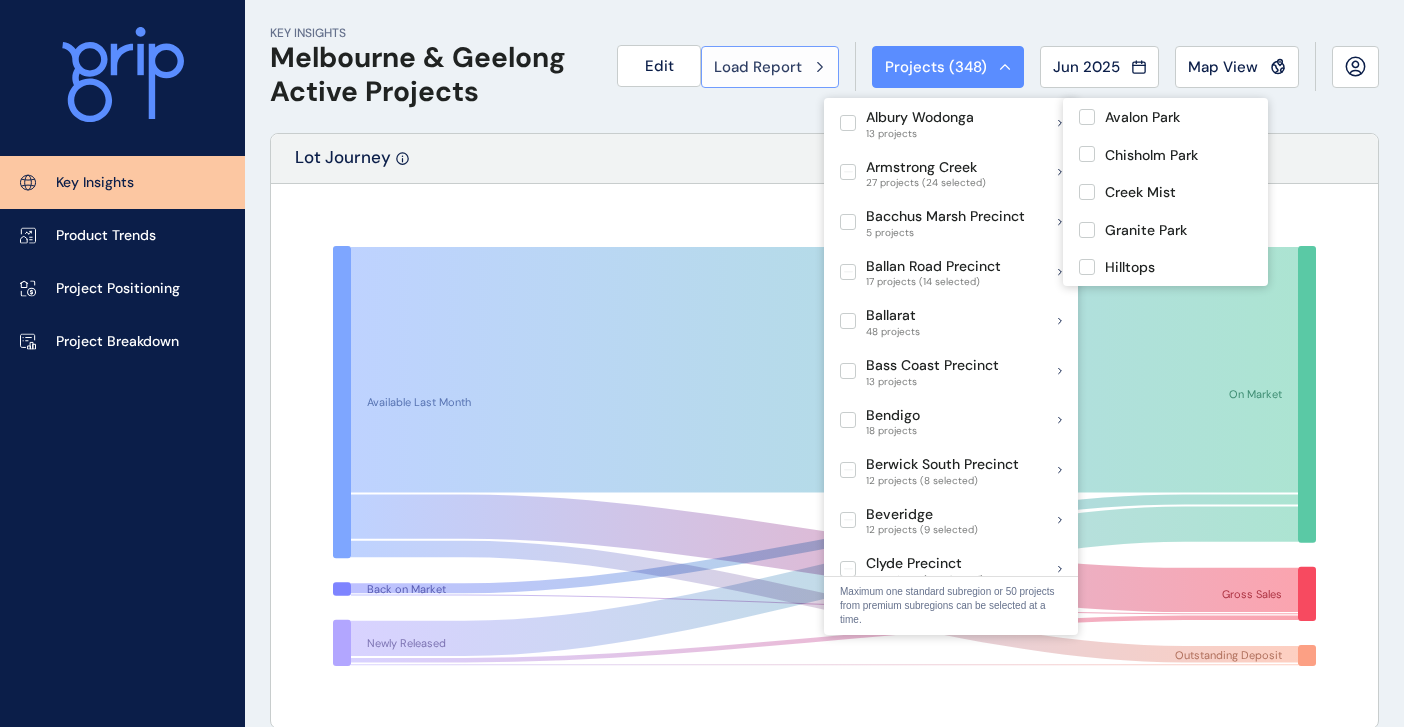 click on "Load Report" at bounding box center [758, 67] 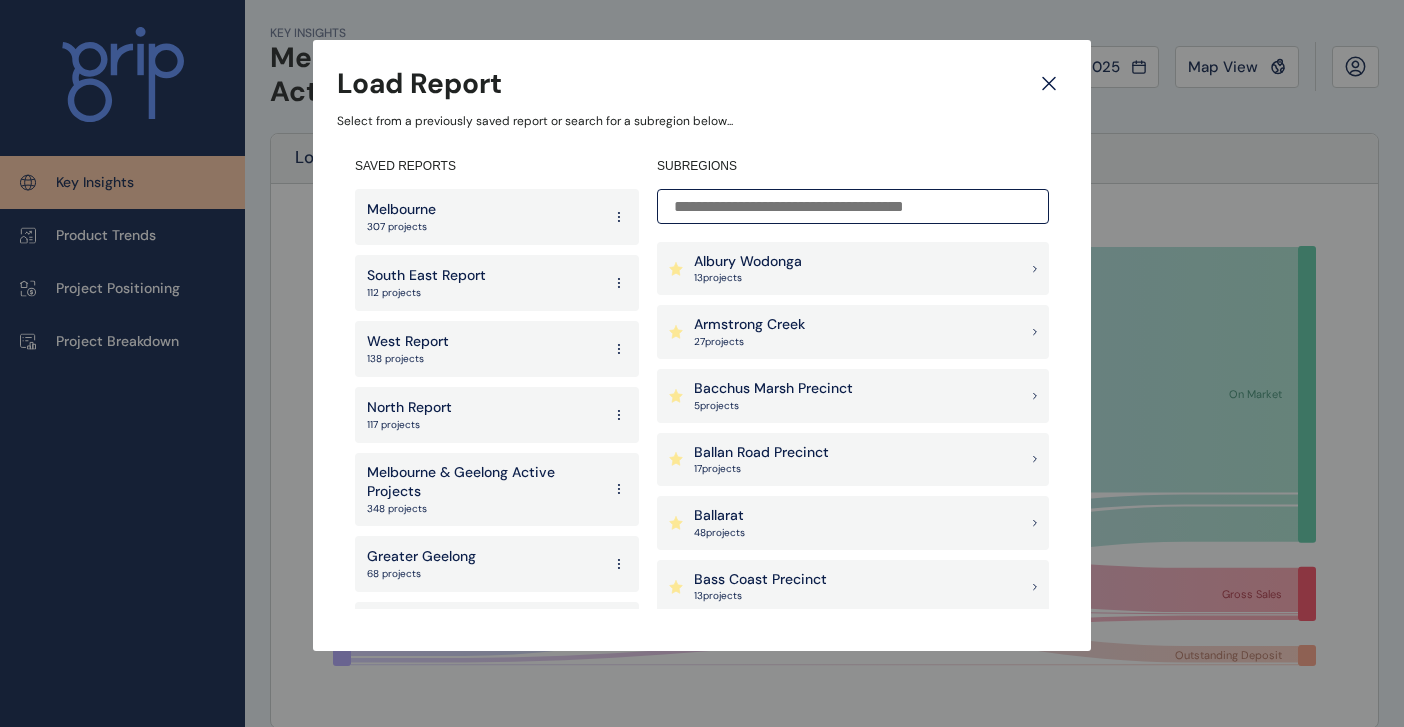click on "117 projects" at bounding box center [409, 425] 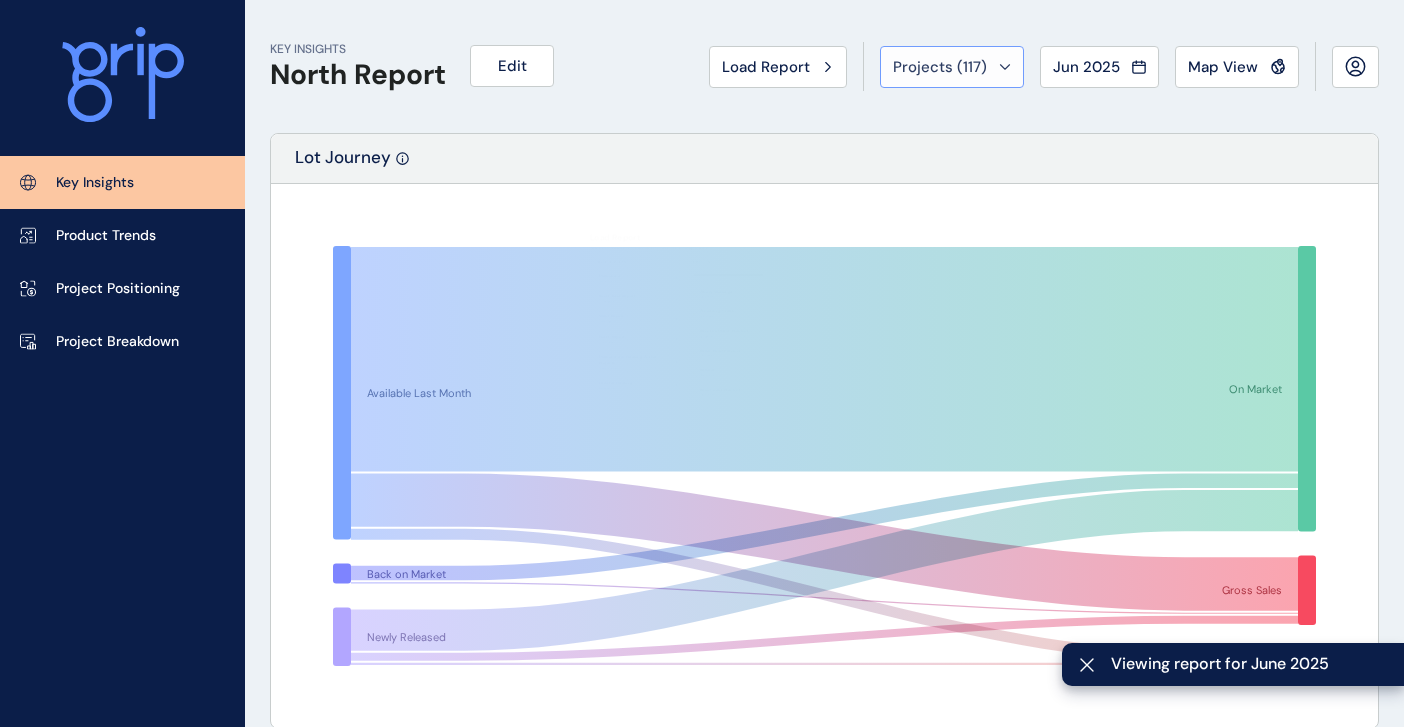 click on "Projects ( 117 )" at bounding box center (940, 67) 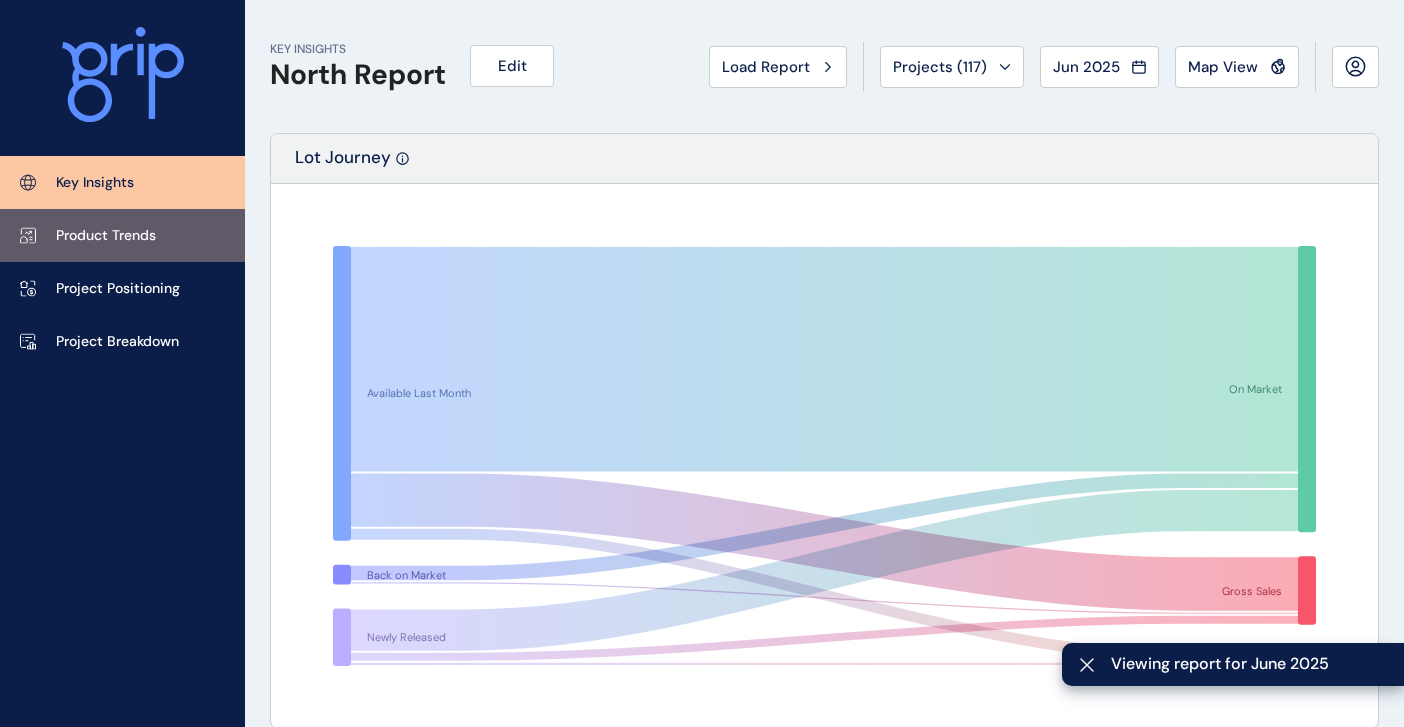 click on "Projects ( 117 )" at bounding box center (952, 67) 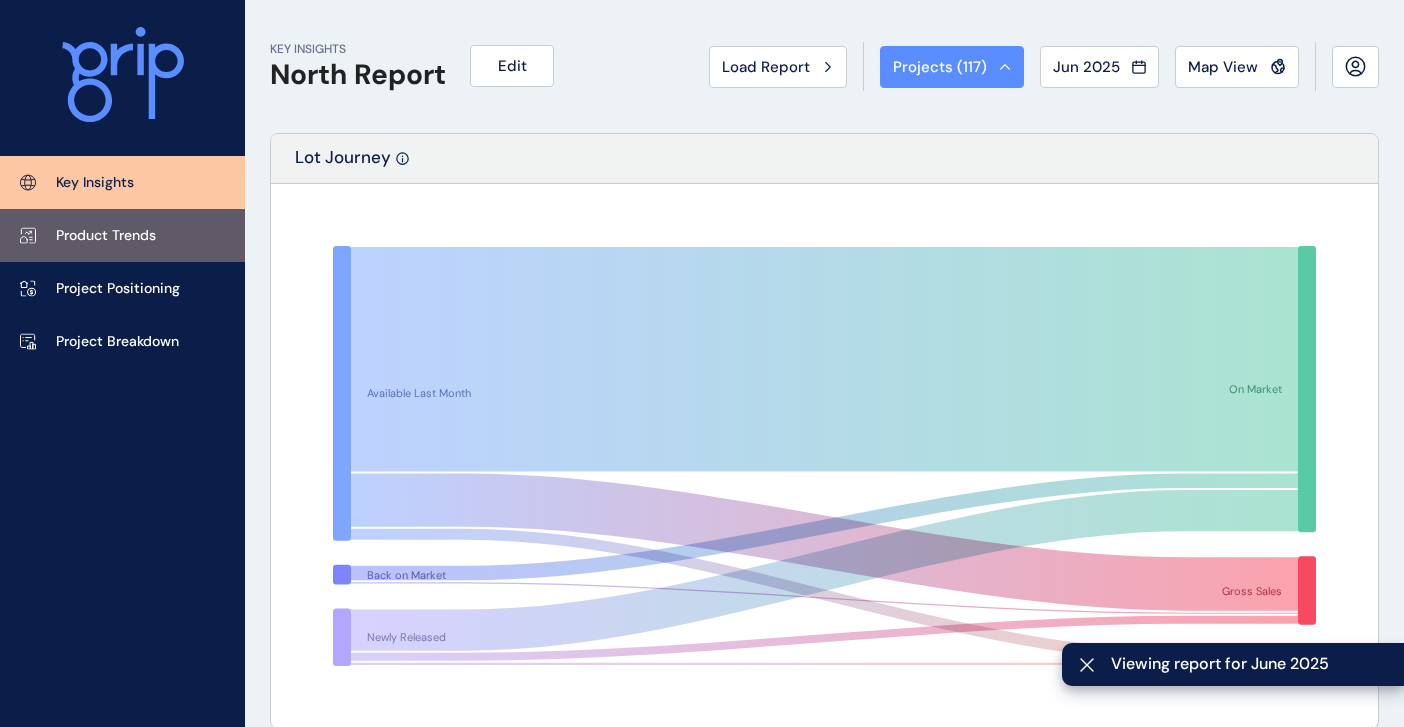 scroll, scrollTop: 3483, scrollLeft: 0, axis: vertical 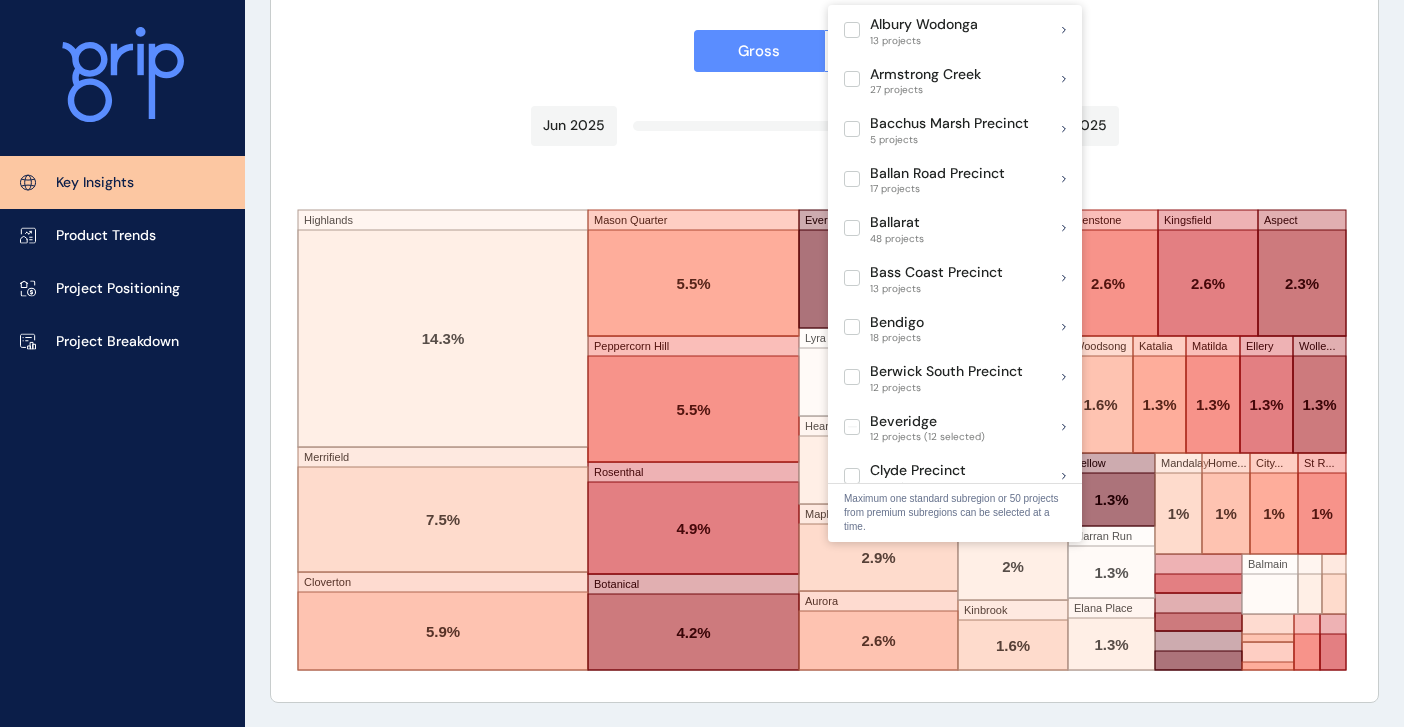 click on "Product Trends" at bounding box center [122, 235] 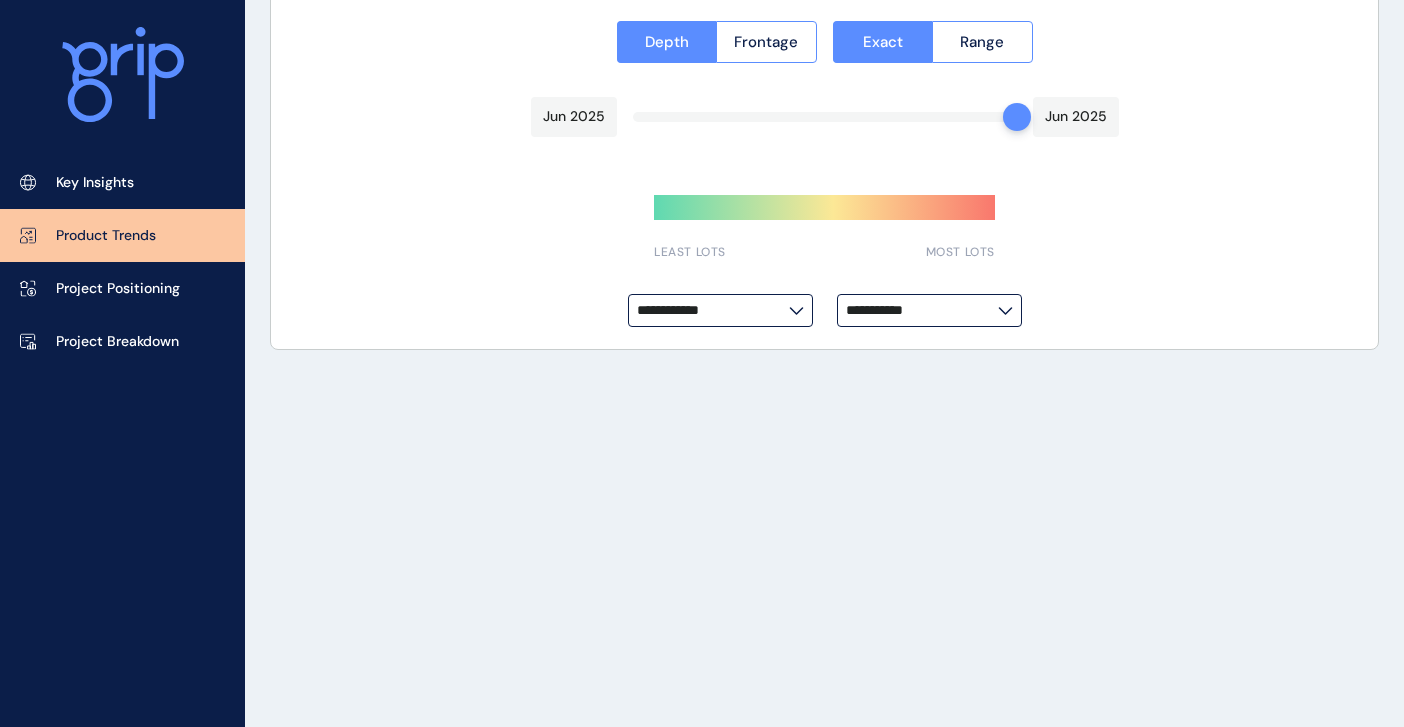 type on "**********" 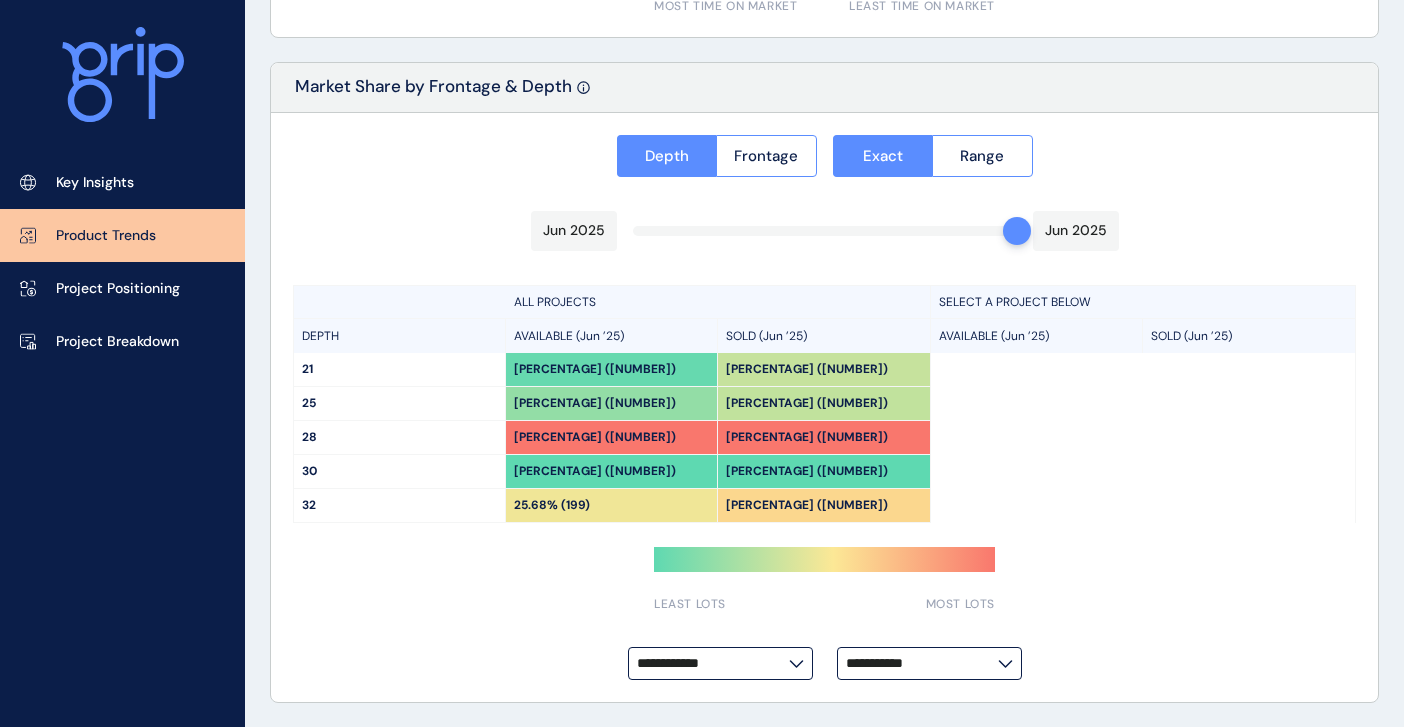 click on "**********" at bounding box center [824, 408] 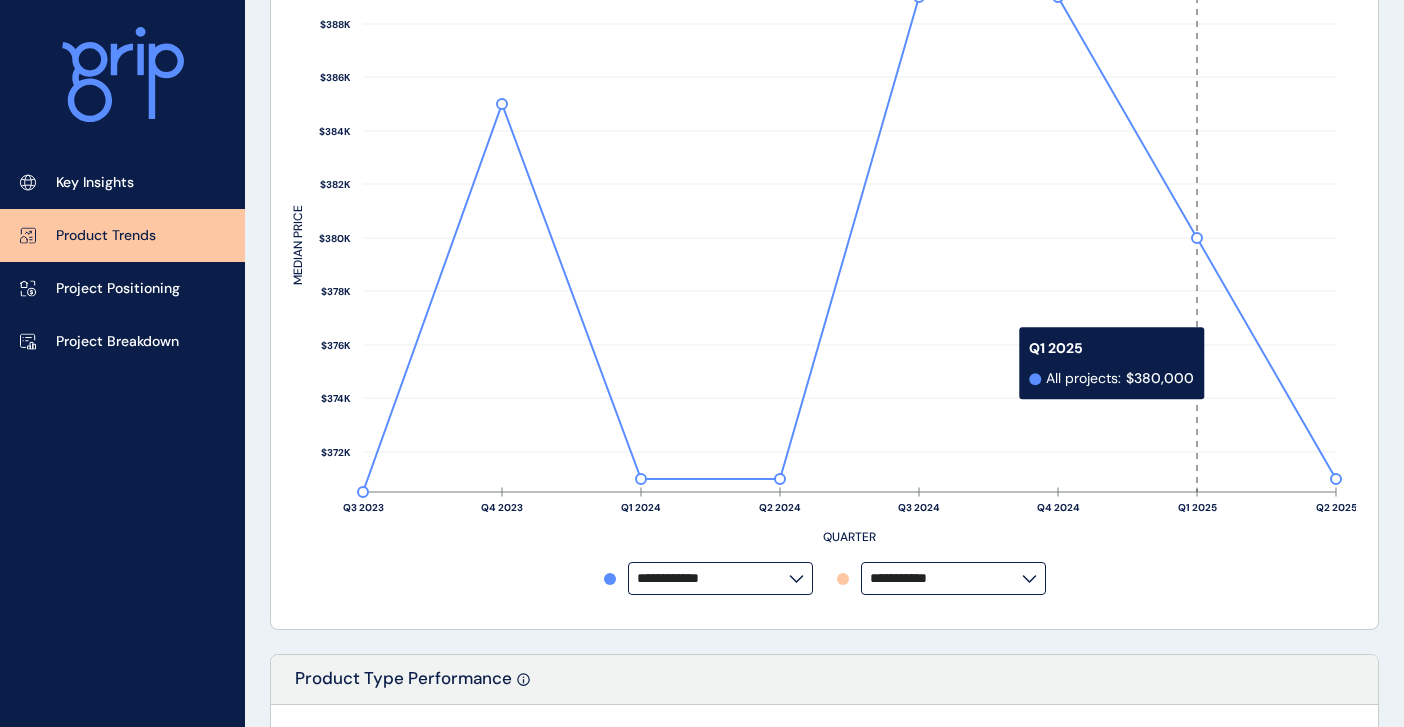 scroll, scrollTop: 0, scrollLeft: 0, axis: both 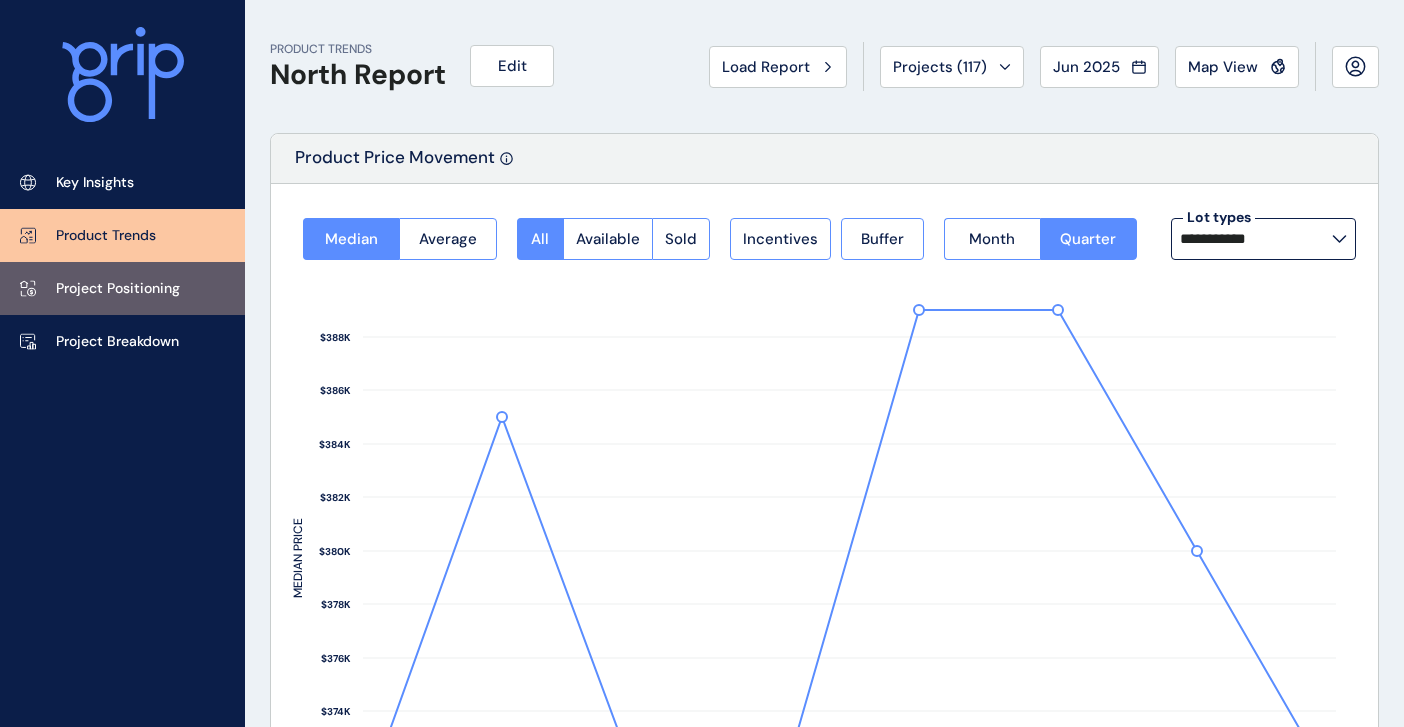 click on "Project Positioning" at bounding box center (118, 289) 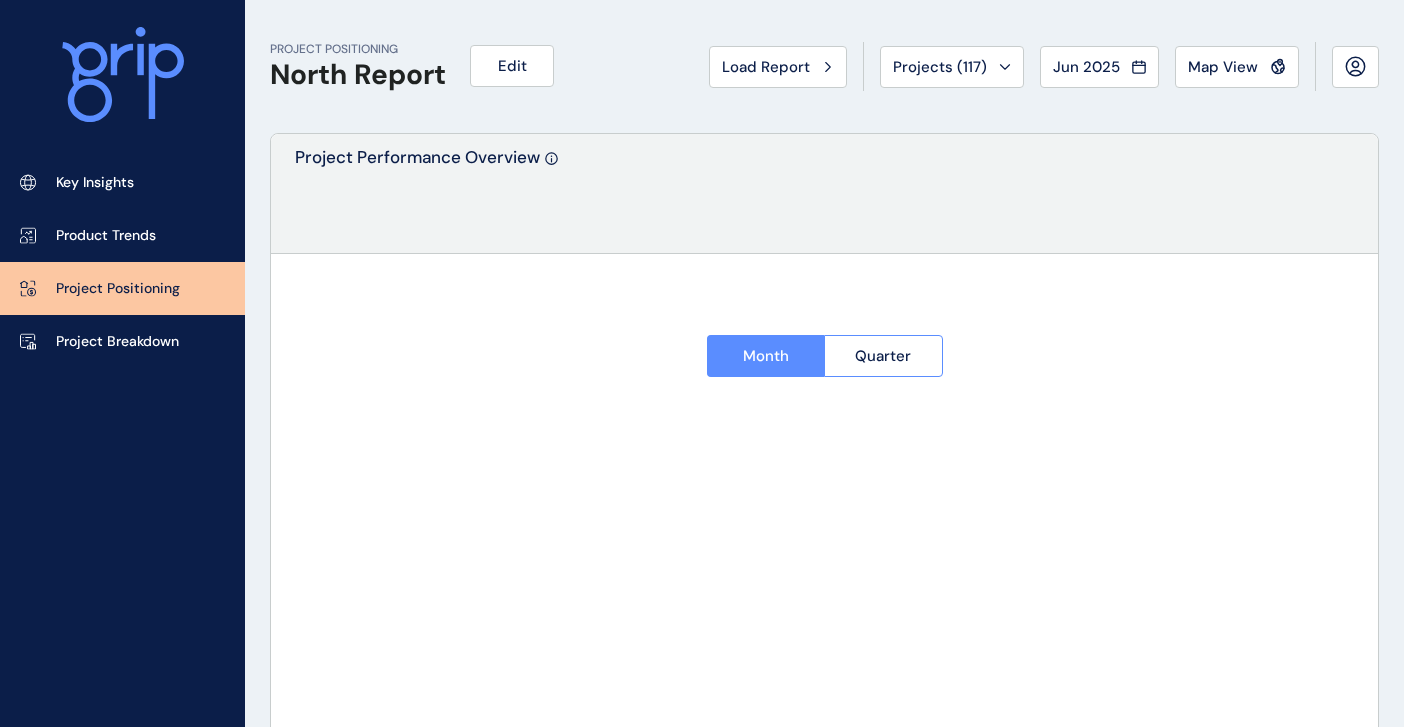 type on "*********" 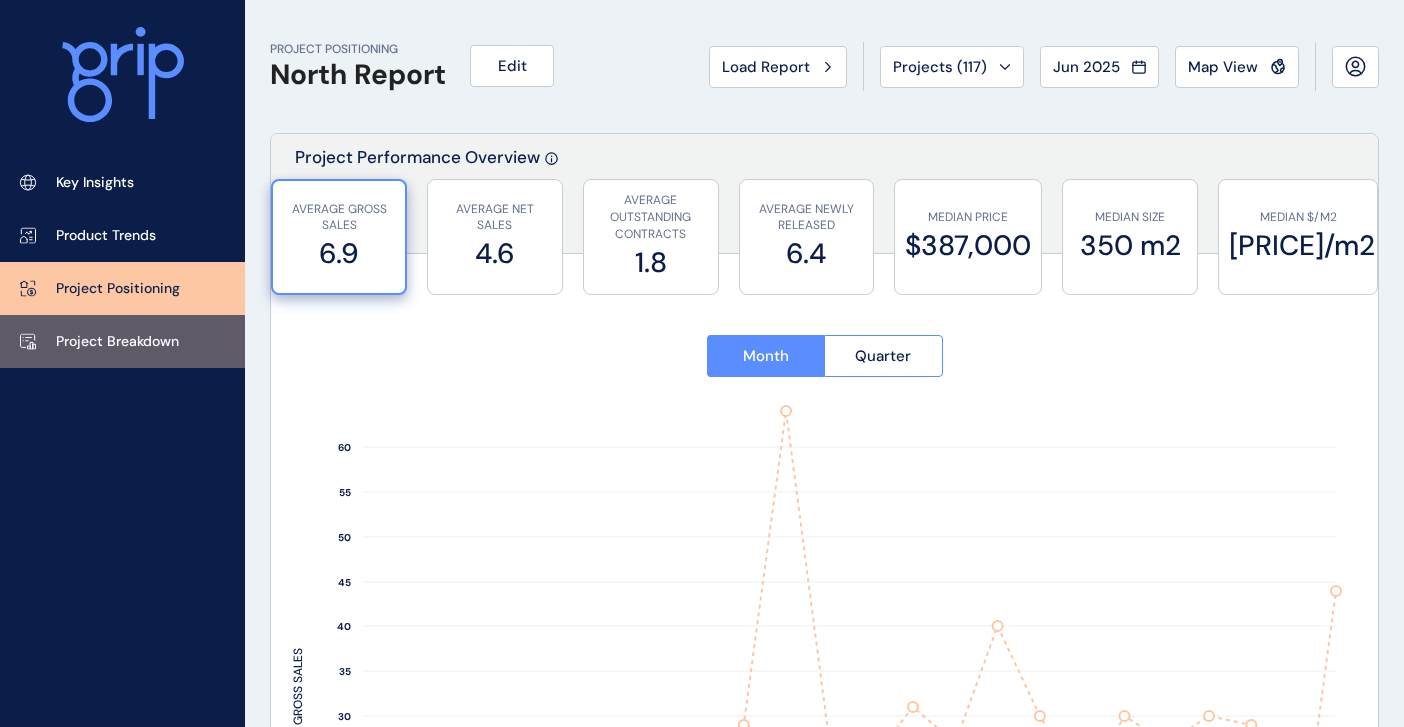 click on "Project Breakdown" at bounding box center [122, 341] 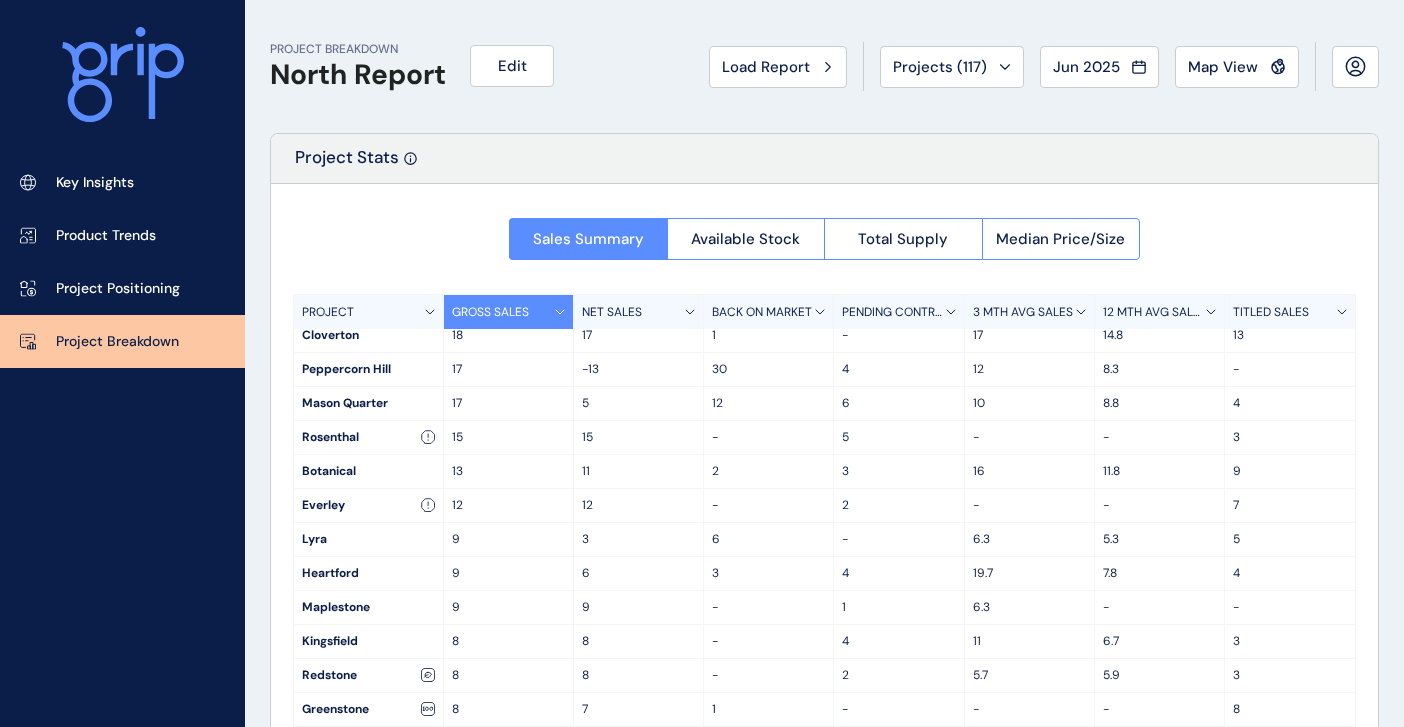 scroll, scrollTop: 100, scrollLeft: 0, axis: vertical 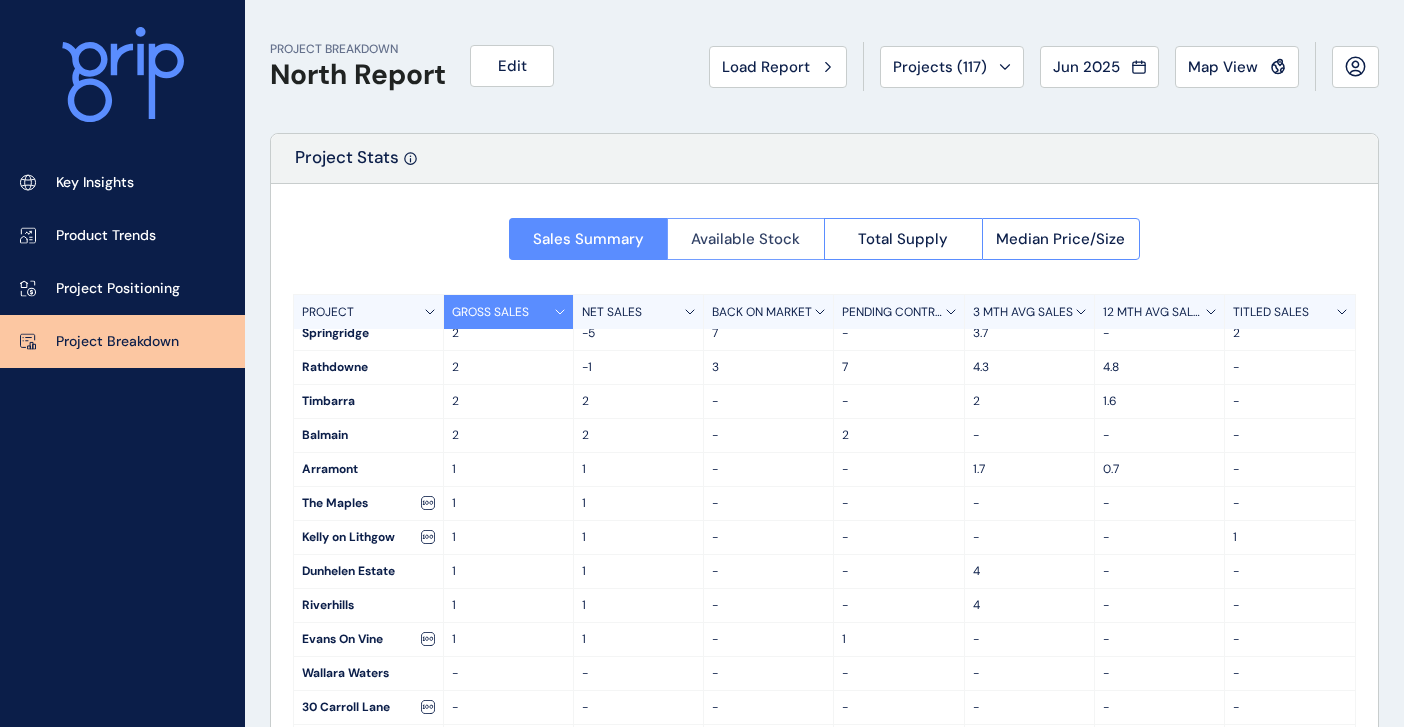 click on "Available Stock" at bounding box center (745, 239) 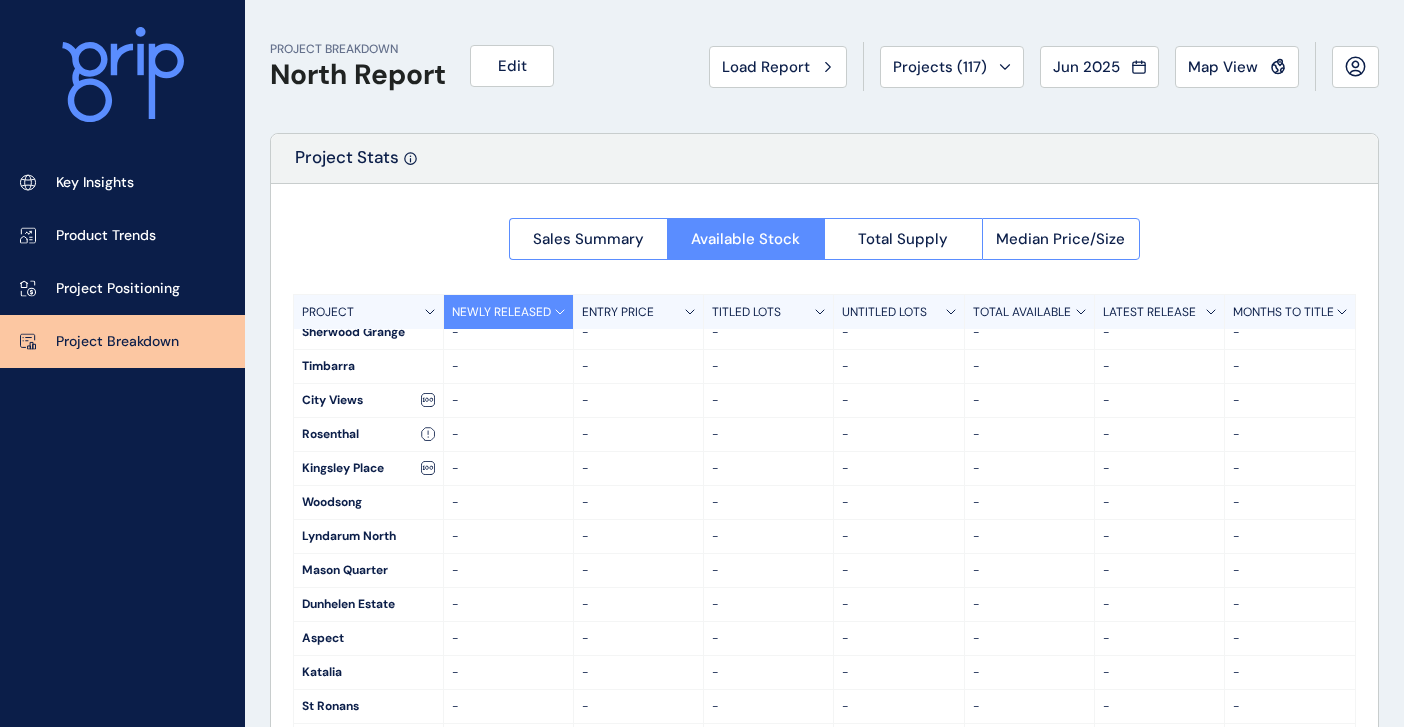 click at bounding box center [824, 500] 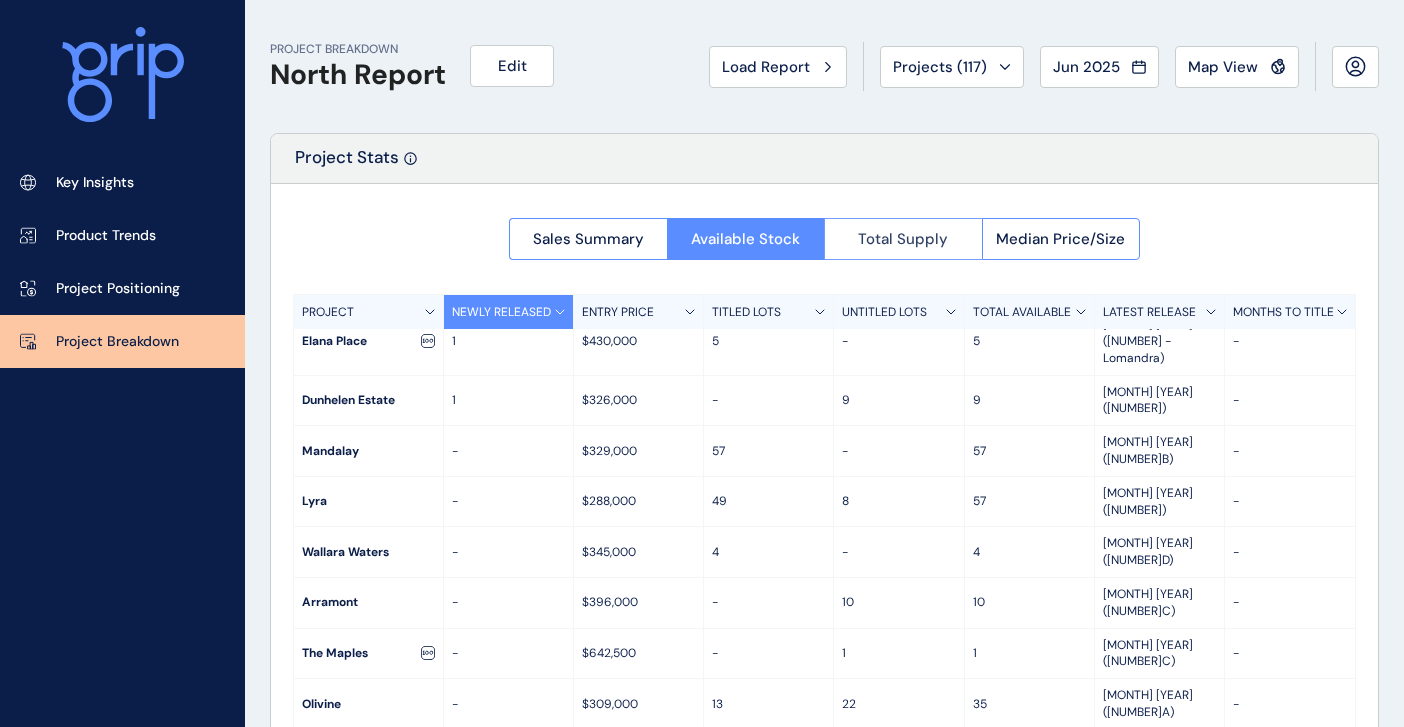 click on "Total Supply" at bounding box center [903, 239] 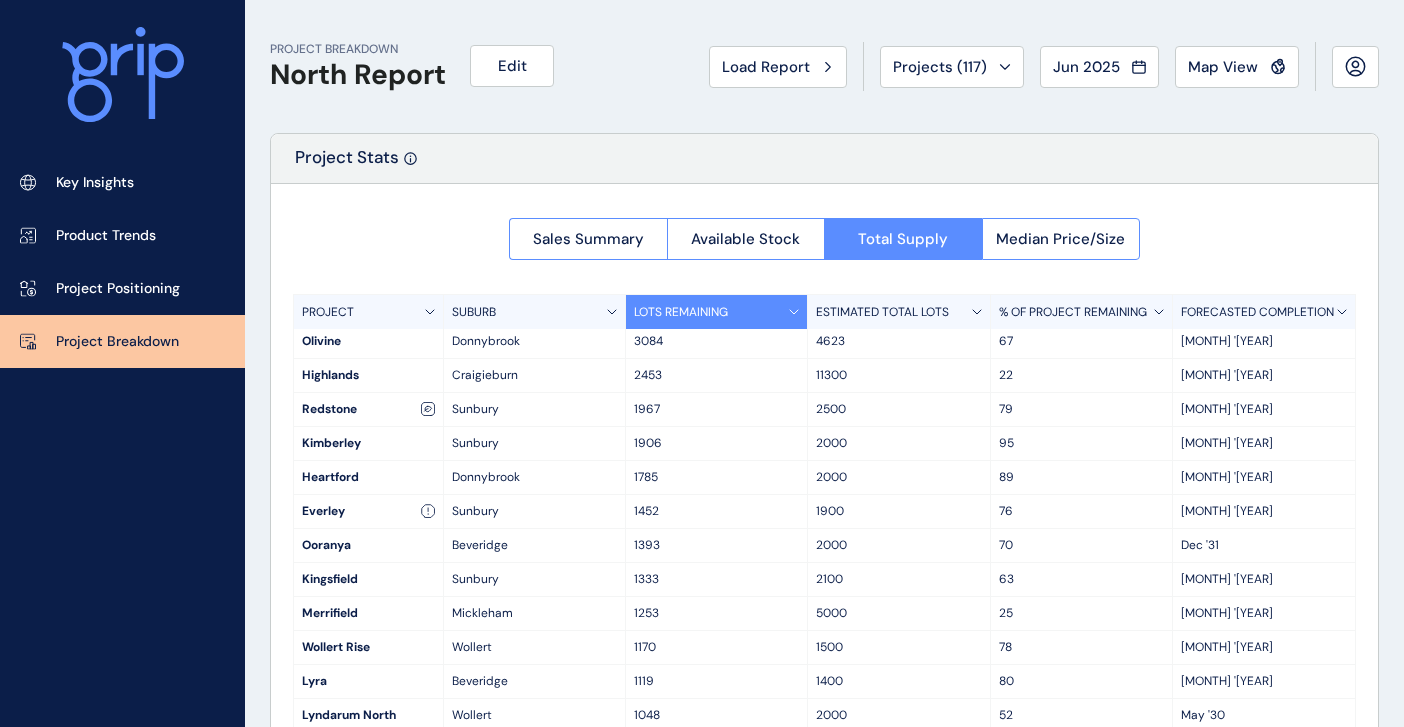 scroll, scrollTop: 0, scrollLeft: 0, axis: both 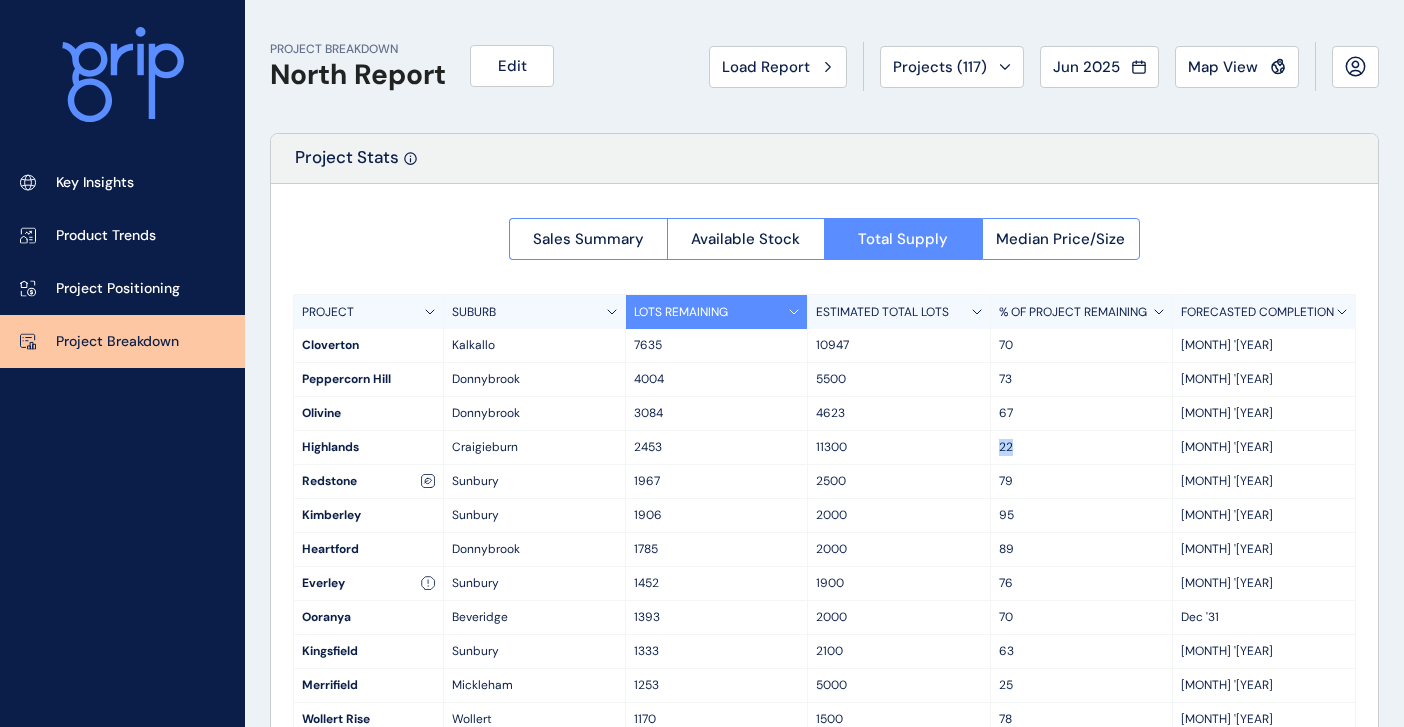 drag, startPoint x: 1087, startPoint y: 448, endPoint x: 996, endPoint y: 449, distance: 91.00549 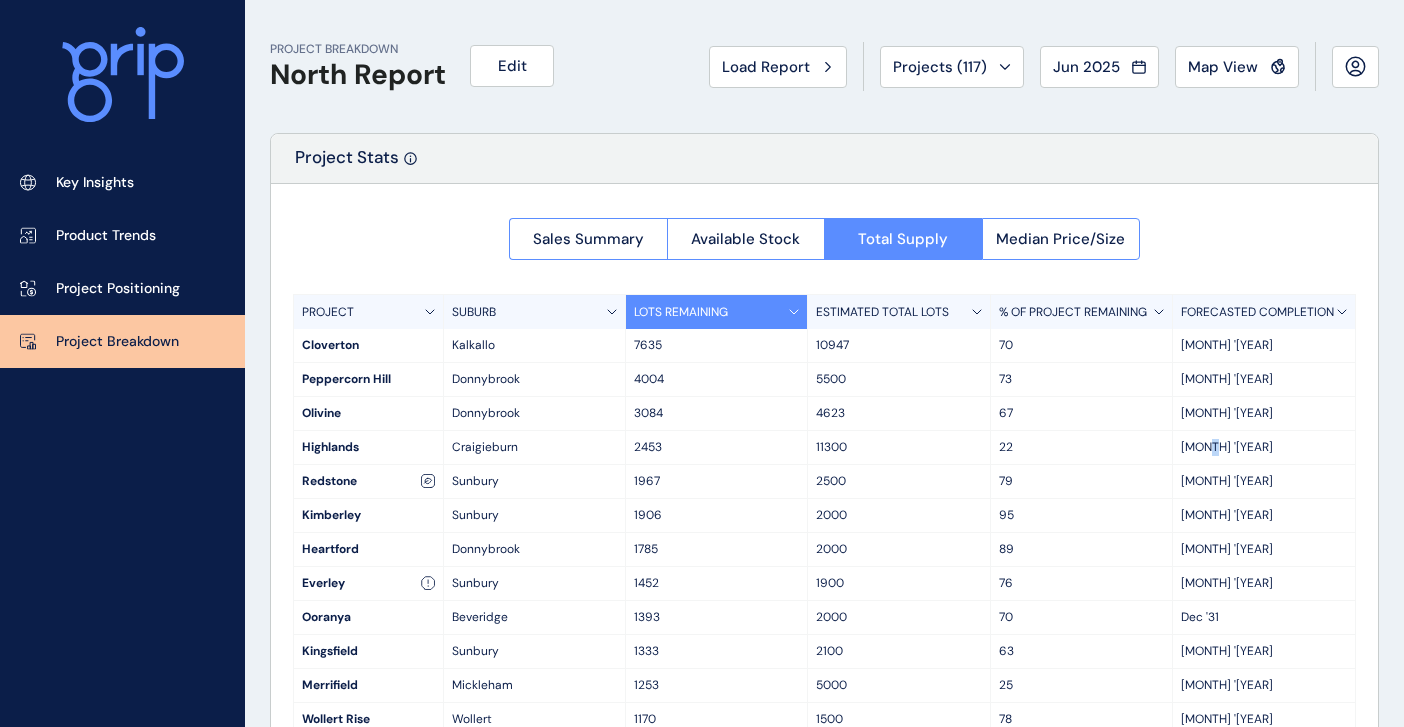 drag, startPoint x: 996, startPoint y: 449, endPoint x: 1200, endPoint y: 441, distance: 204.1568 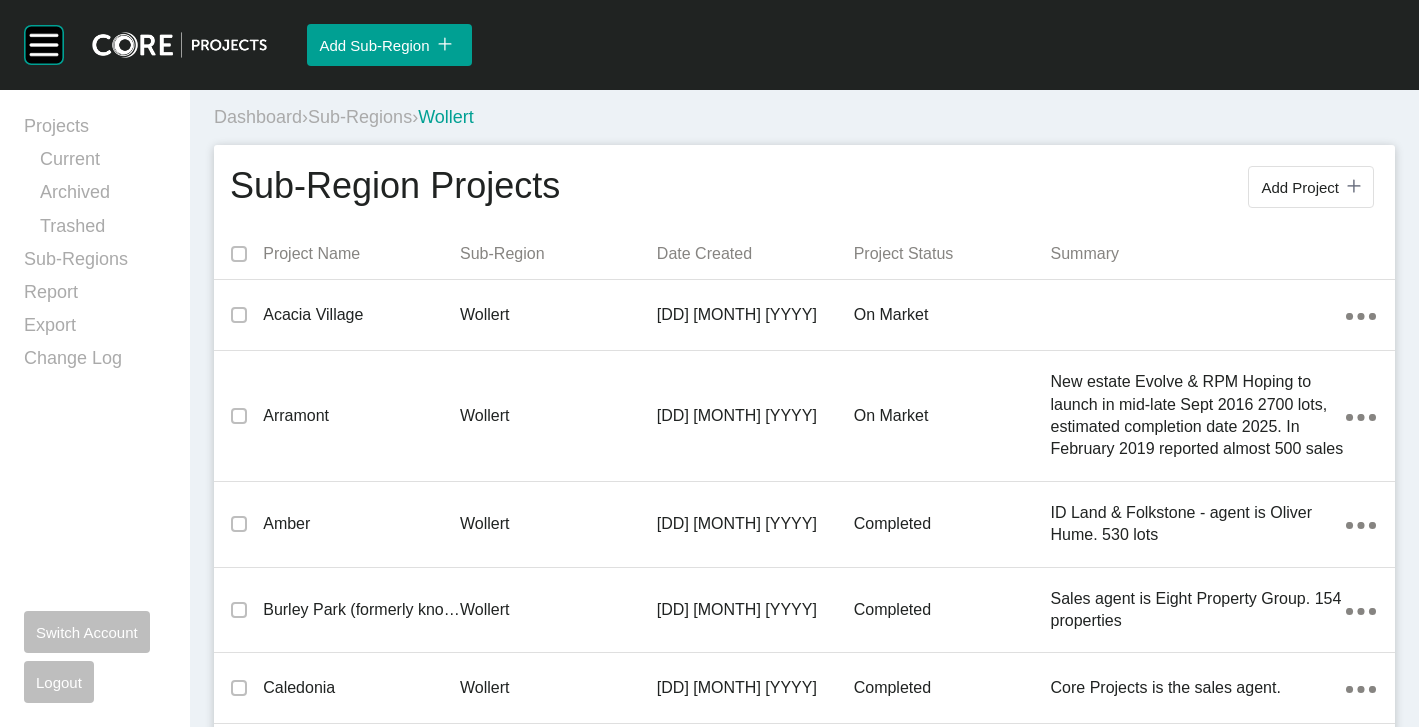 scroll, scrollTop: 0, scrollLeft: 0, axis: both 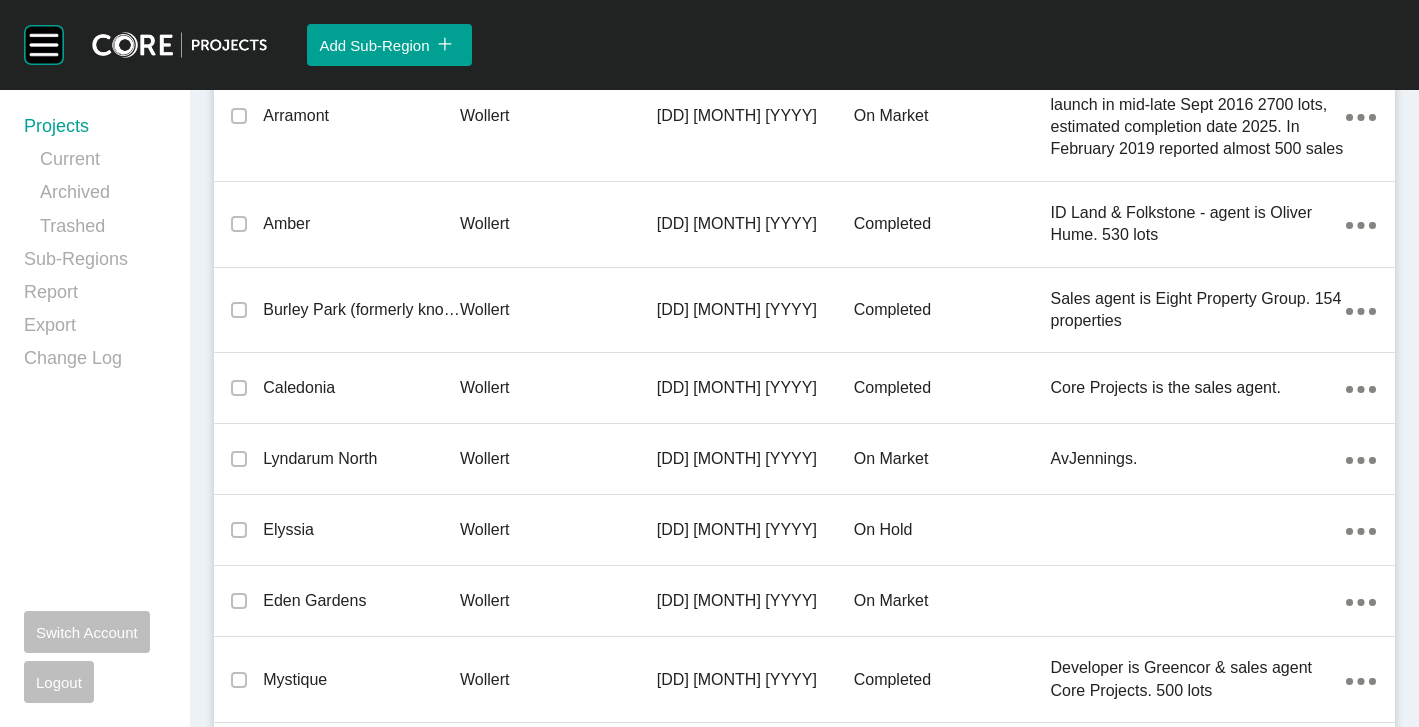 click on "Projects" at bounding box center (95, 130) 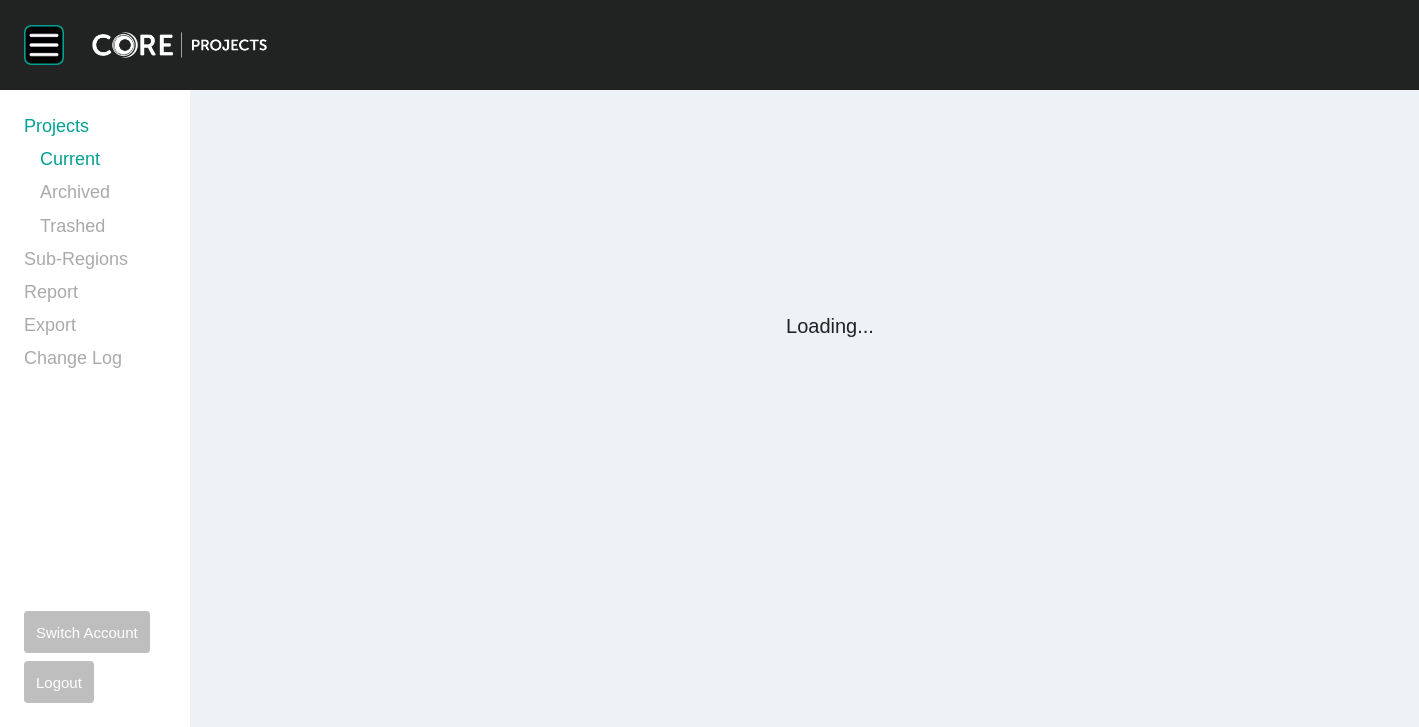scroll, scrollTop: 0, scrollLeft: 0, axis: both 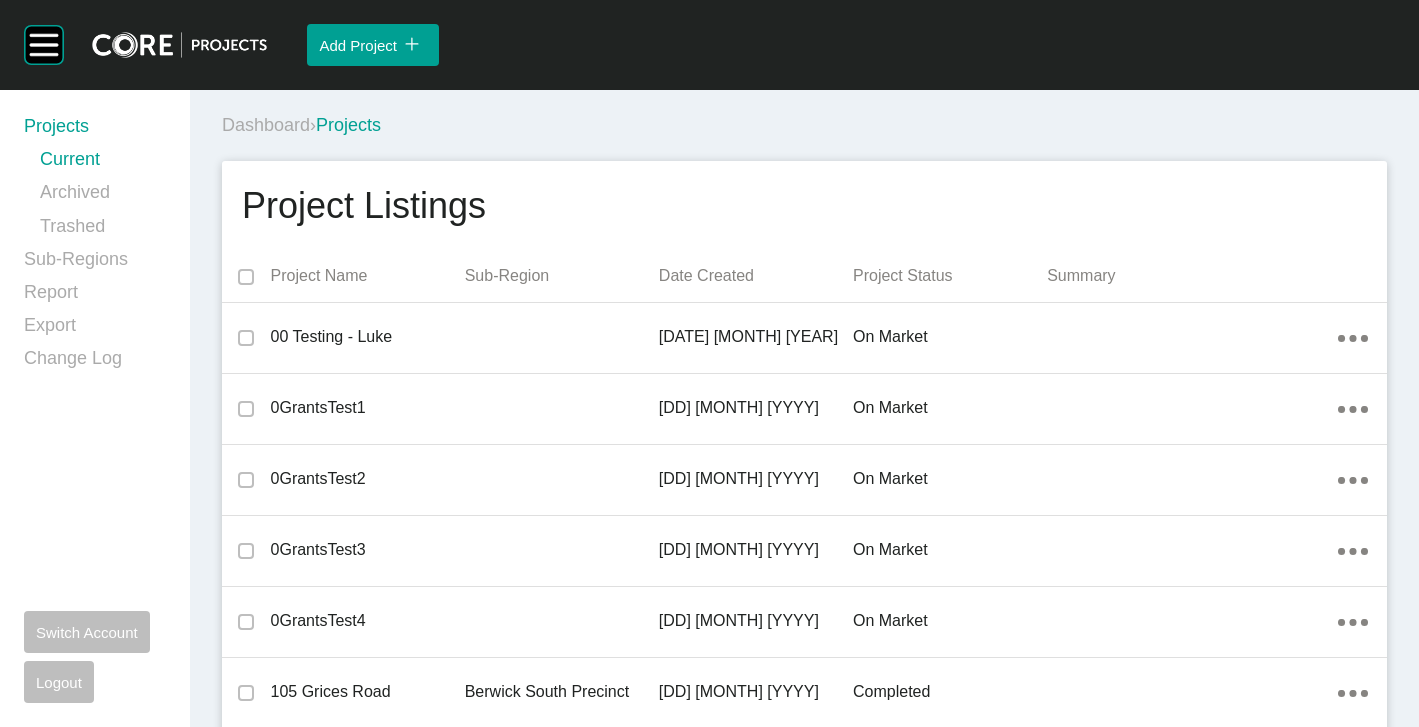 click on "Dashboard  ›  Projects" at bounding box center [808, 125] 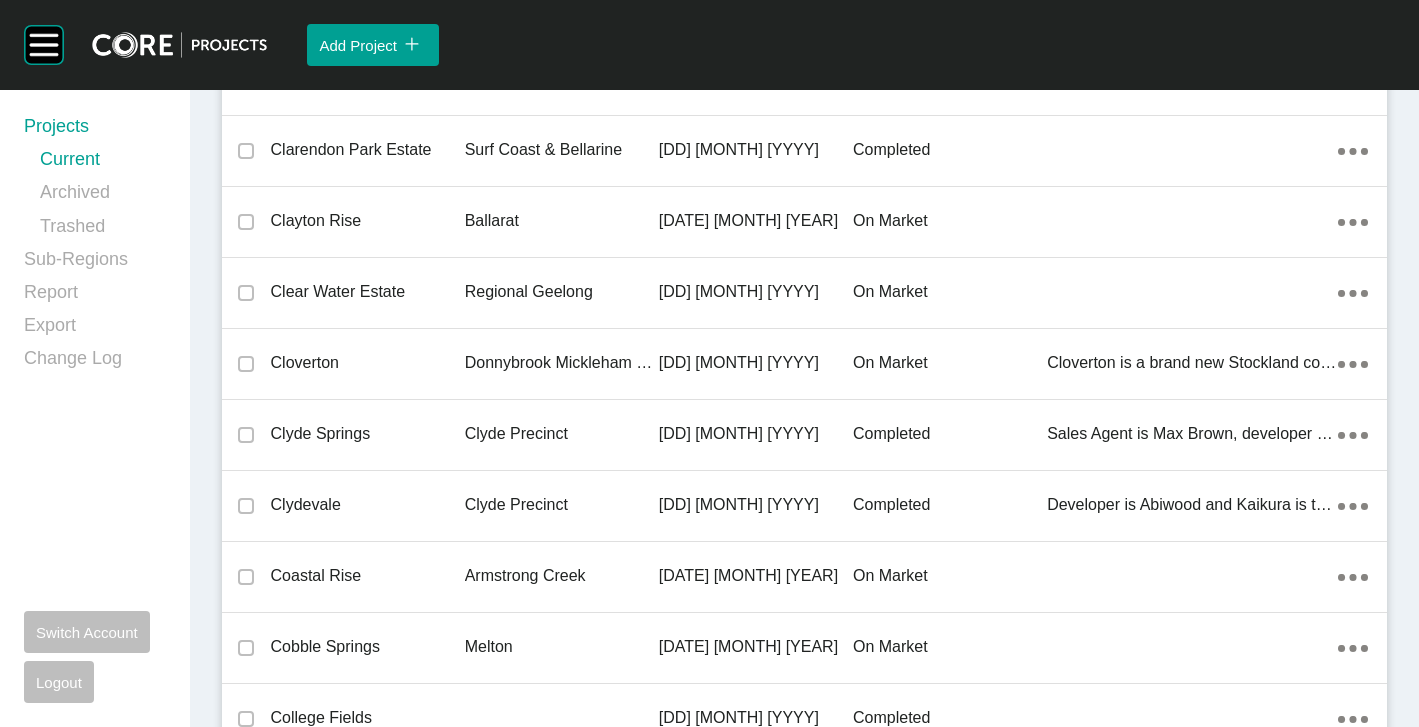 scroll, scrollTop: 19499, scrollLeft: 0, axis: vertical 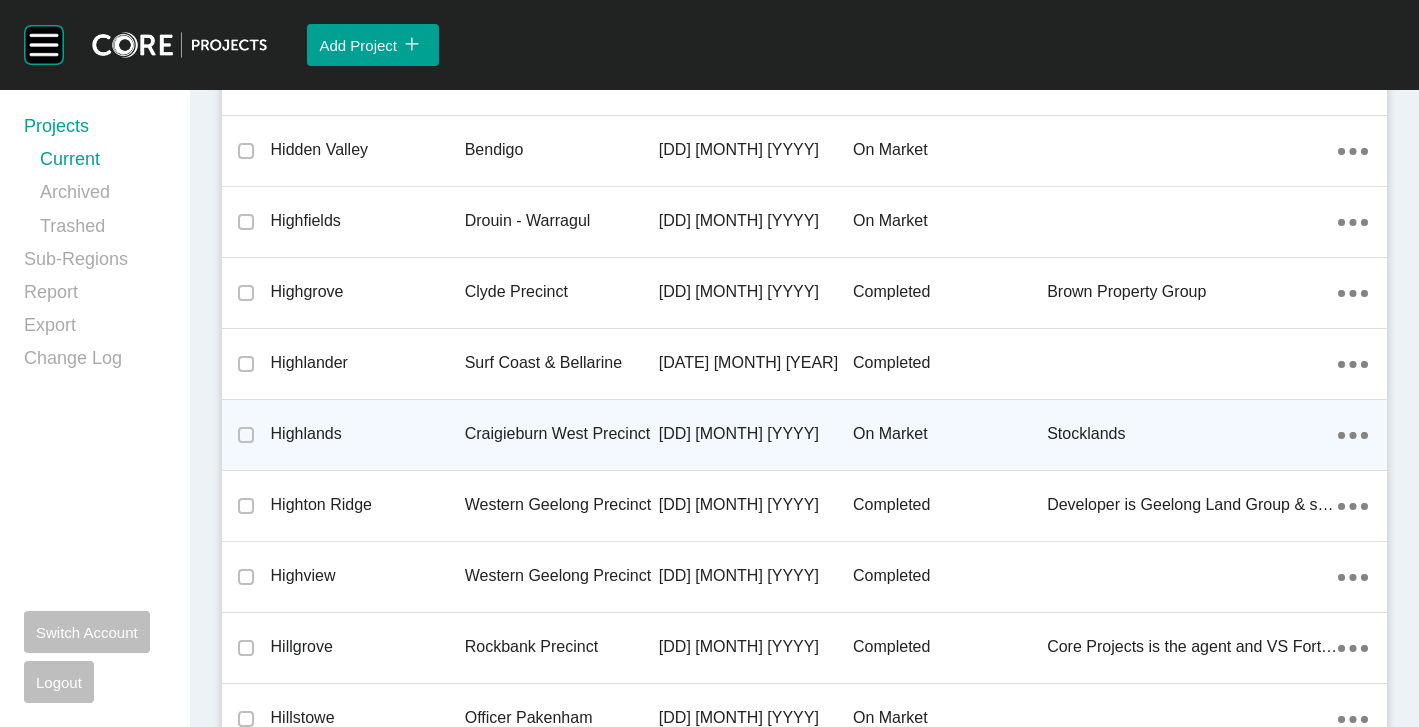 click on "Craigieburn West Precinct" at bounding box center [562, 434] 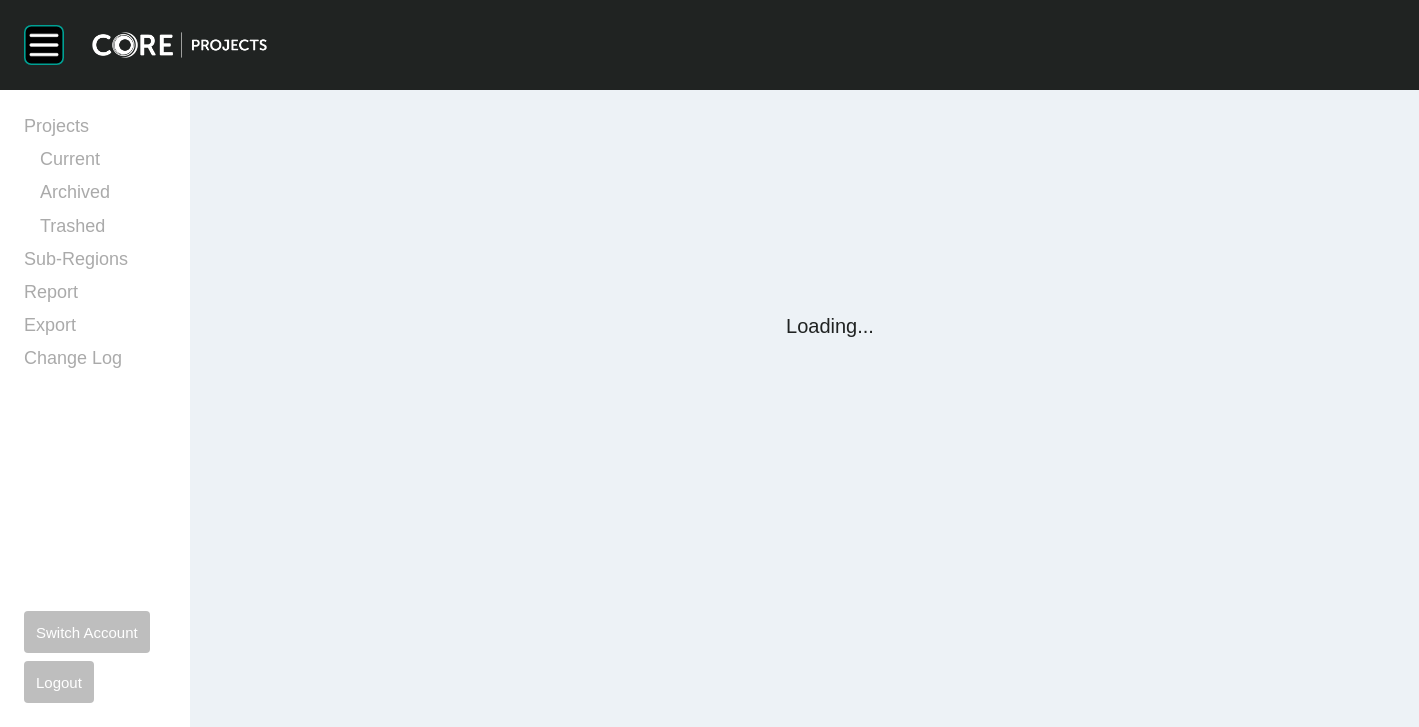 scroll, scrollTop: 0, scrollLeft: 0, axis: both 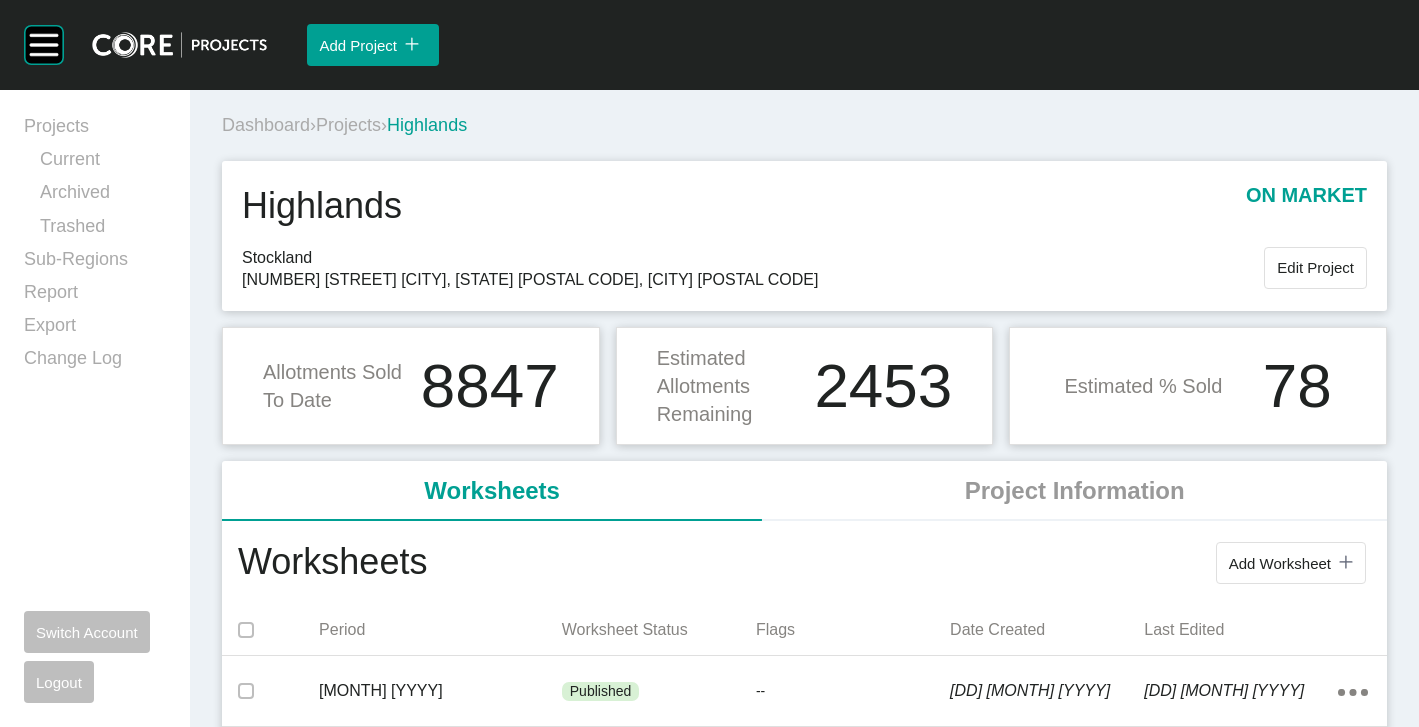 click on "Dashboard > Projects > Highlands Highlands on market [NAME] [NUMBER] [STREET] [CITY], [STATE] [POSTCODE], [CITY] [POSTCODE] Edit Project Allotments Sold To Date [NUMBER] Estimated Allotments Remaining [NUMBER] Estimated % Sold [NUMBER] Worksheets Project Information Worksheets Add Worksheet icon/tick copy [NUMBER] Created with Sketch. Period Worksheet Status Flags Date Created Last Edited [MONTH] [YYYY] Published -- [DD] [MONTH] [YYYY] [DD] [MONTH] [YYYY] Action Menu Dots Copy [NUMBER] Created with Sketch. [MONTH] [YYYY] Published -- [DD] [MONTH] [YYYY] [DD] [MONTH] [YYYY] Action Menu Dots Copy [NUMBER] Created with Sketch. [MONTH] [YYYY] Published -- [DD] [MONTH] [YYYY] [DD] [MONTH] [YYYY] Action Menu Dots Copy [NUMBER] Created with Sketch. [MONTH] [YYYY] Published -- [DD] [MONTH] [YYYY] [DD] [MONTH] [YYYY] Action Menu Dots Copy [NUMBER] Created with Sketch. [MONTH] [YYYY] Published -- [DD] [MONTH] [YYYY] [DD] [MONTH] [YYYY] Action Menu Dots Copy [NUMBER] Created with Sketch. [MONTH] [YYYY] Published -- [DD] [MONTH] [YYYY] [DD] [MONTH] [YYYY] --" at bounding box center [804, 940] 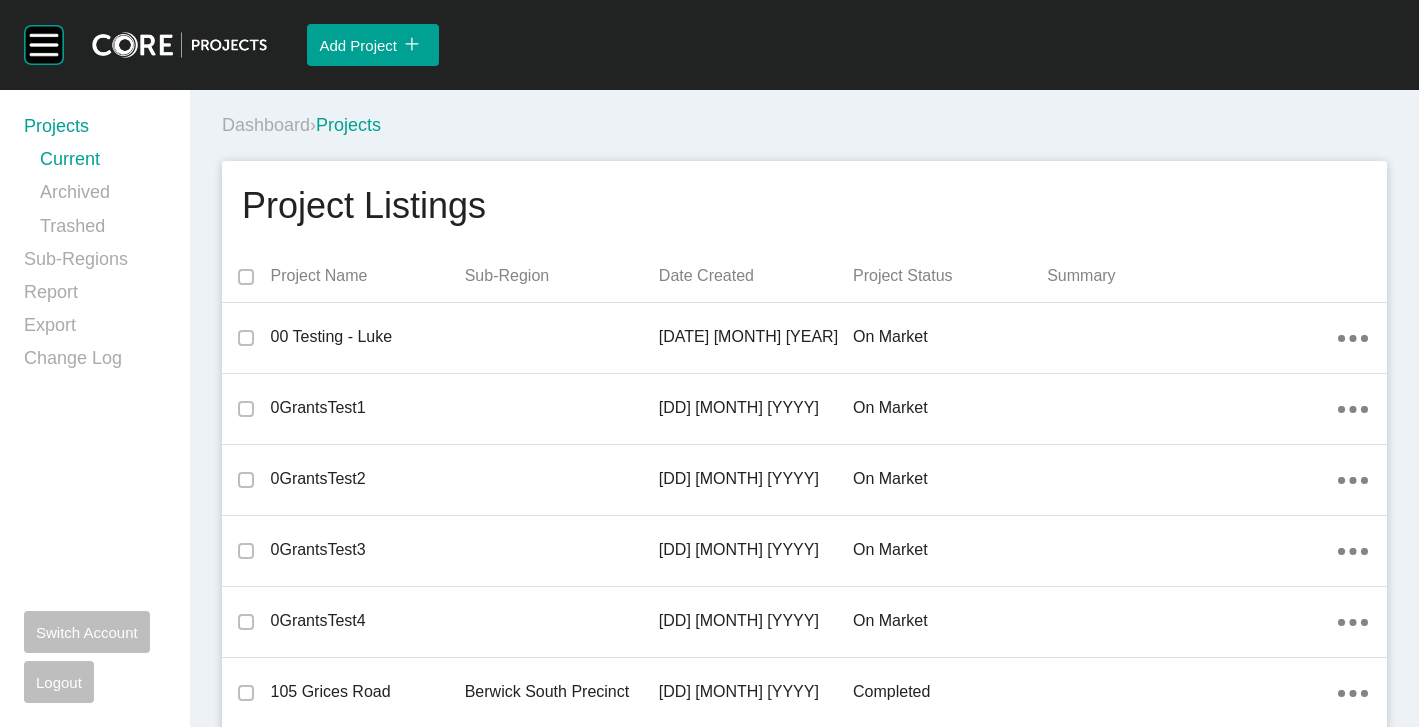 scroll, scrollTop: 7358, scrollLeft: 0, axis: vertical 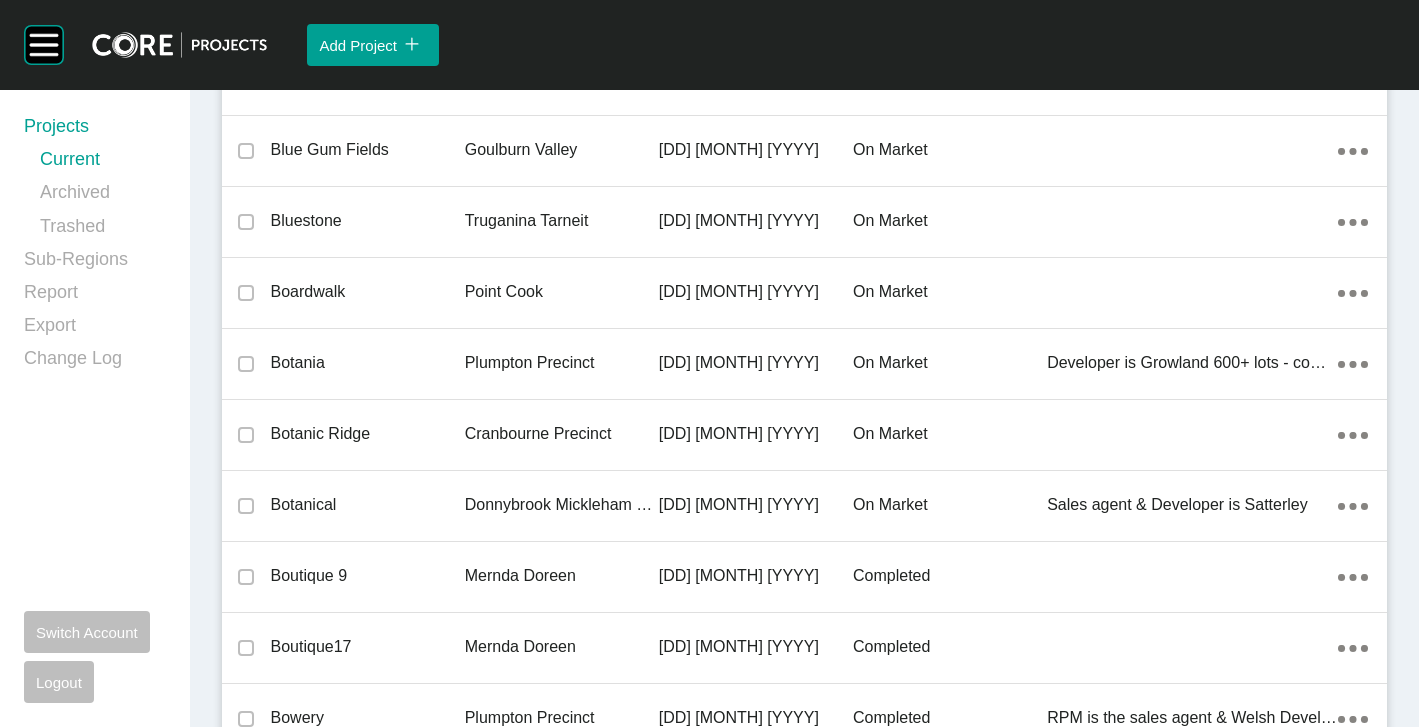 click on "Botanical" at bounding box center [368, 505] 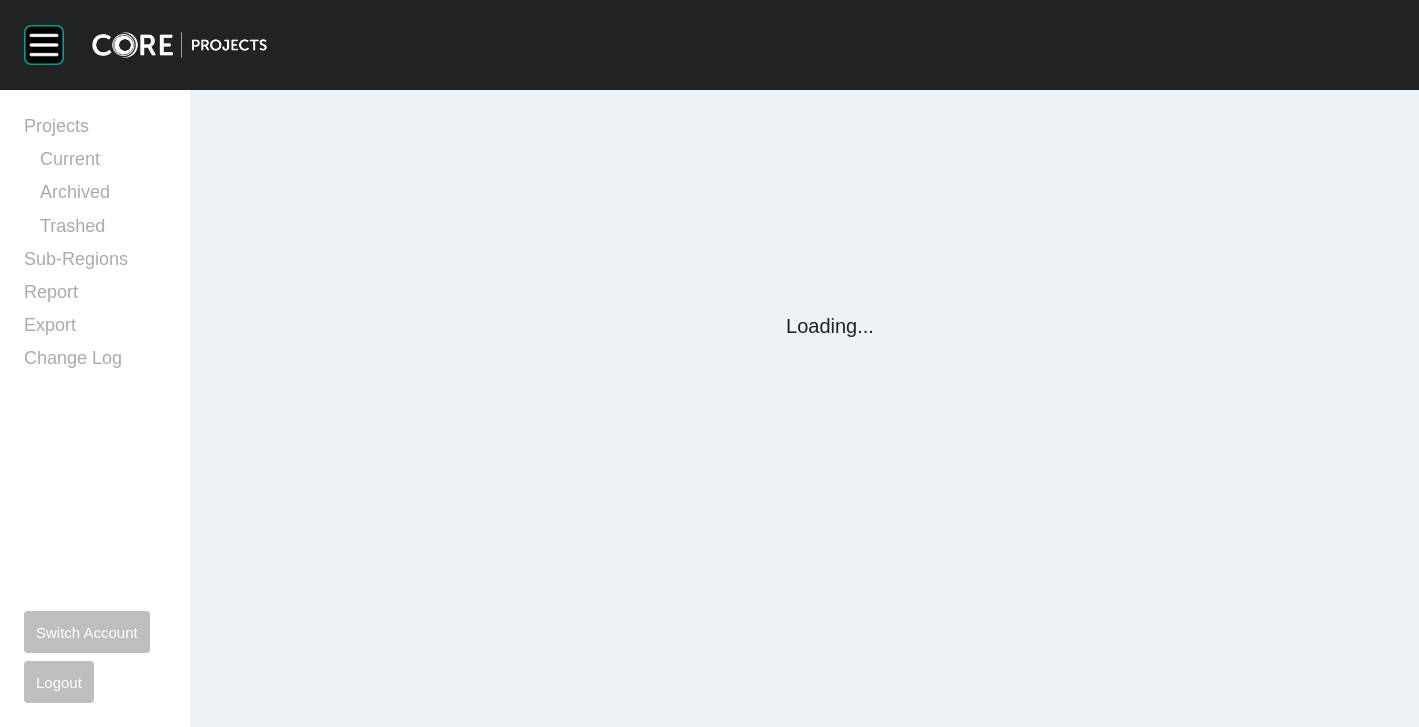 scroll, scrollTop: 0, scrollLeft: 0, axis: both 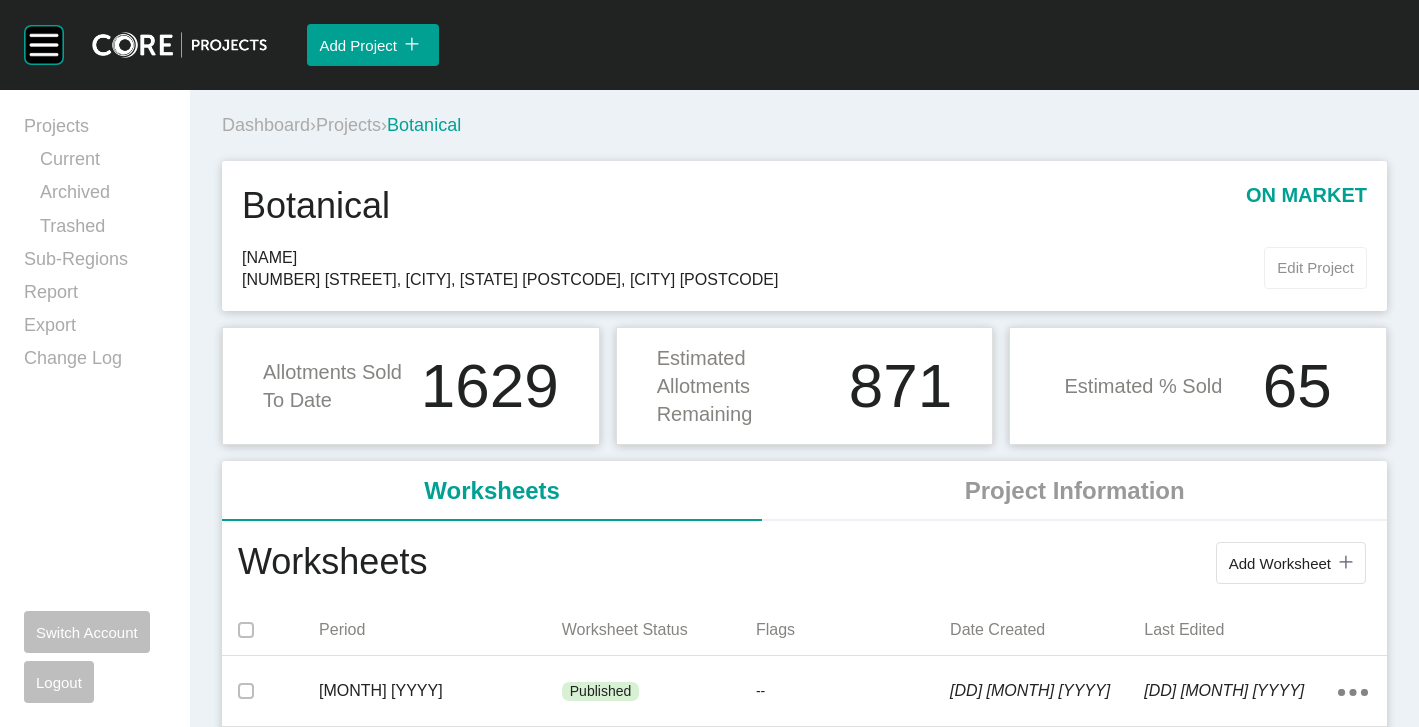 click on "Edit Project" at bounding box center [1315, 268] 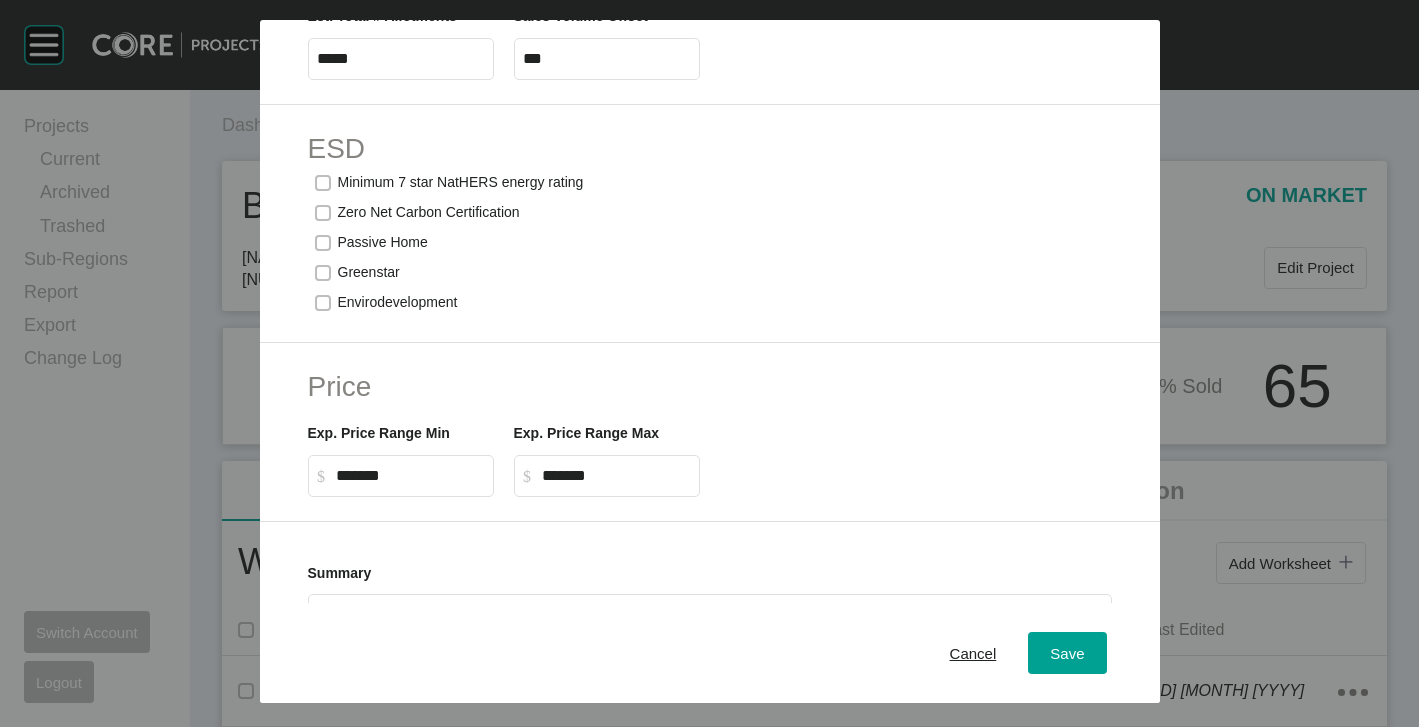 scroll, scrollTop: 1200, scrollLeft: 0, axis: vertical 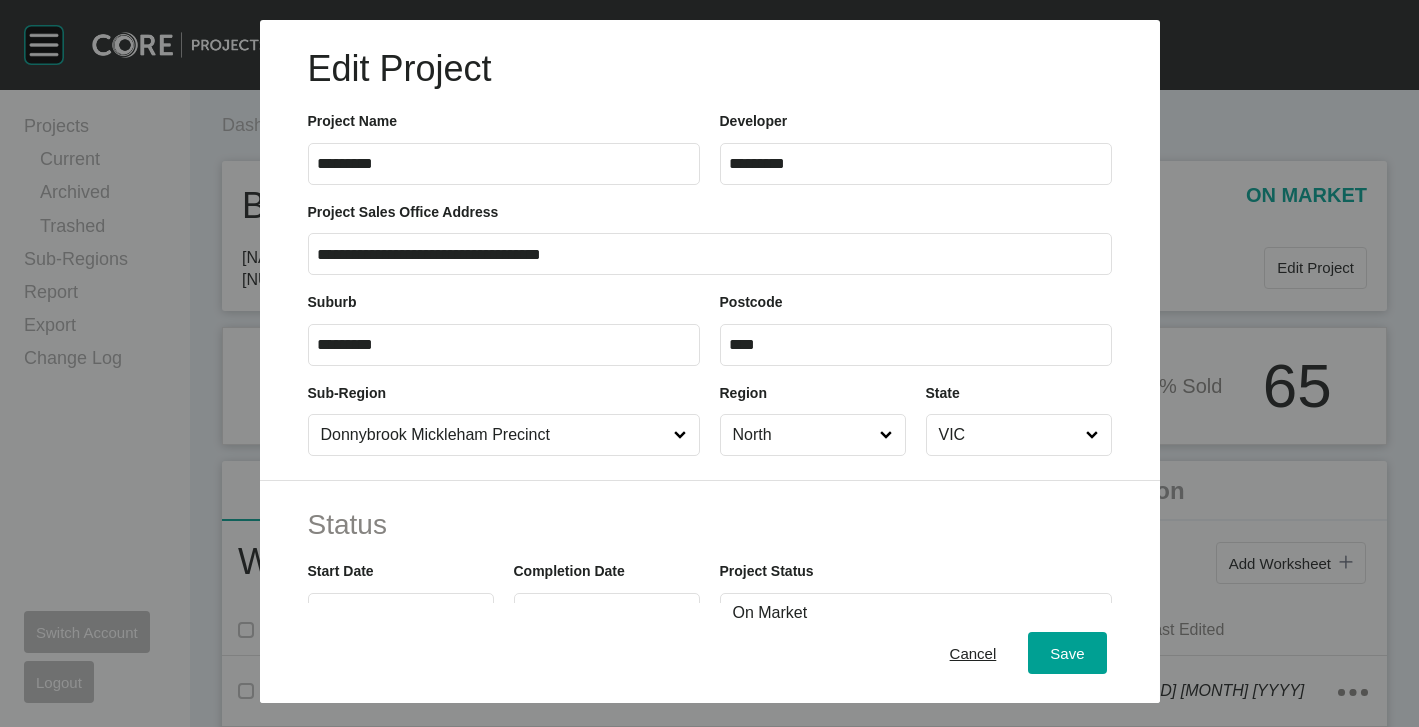click on "Cancel" at bounding box center [973, 653] 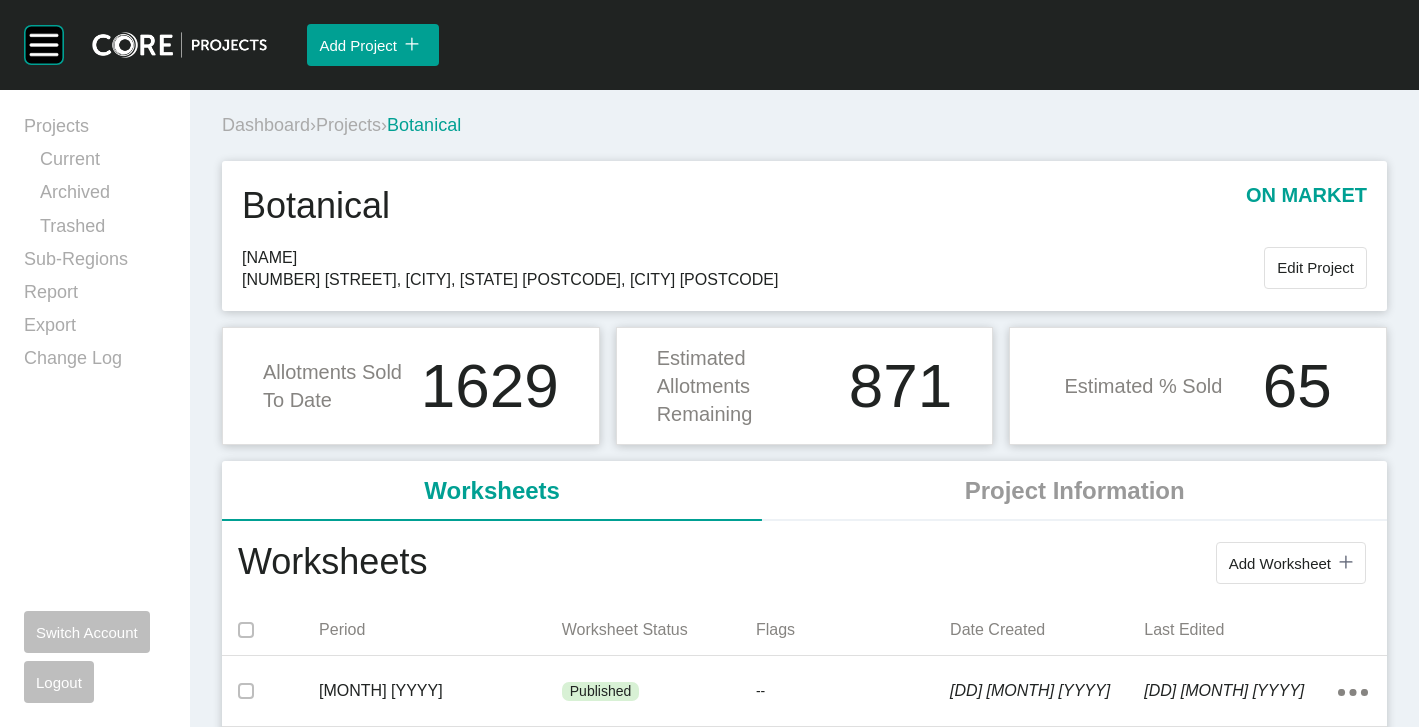 click on "›" at bounding box center [313, 125] 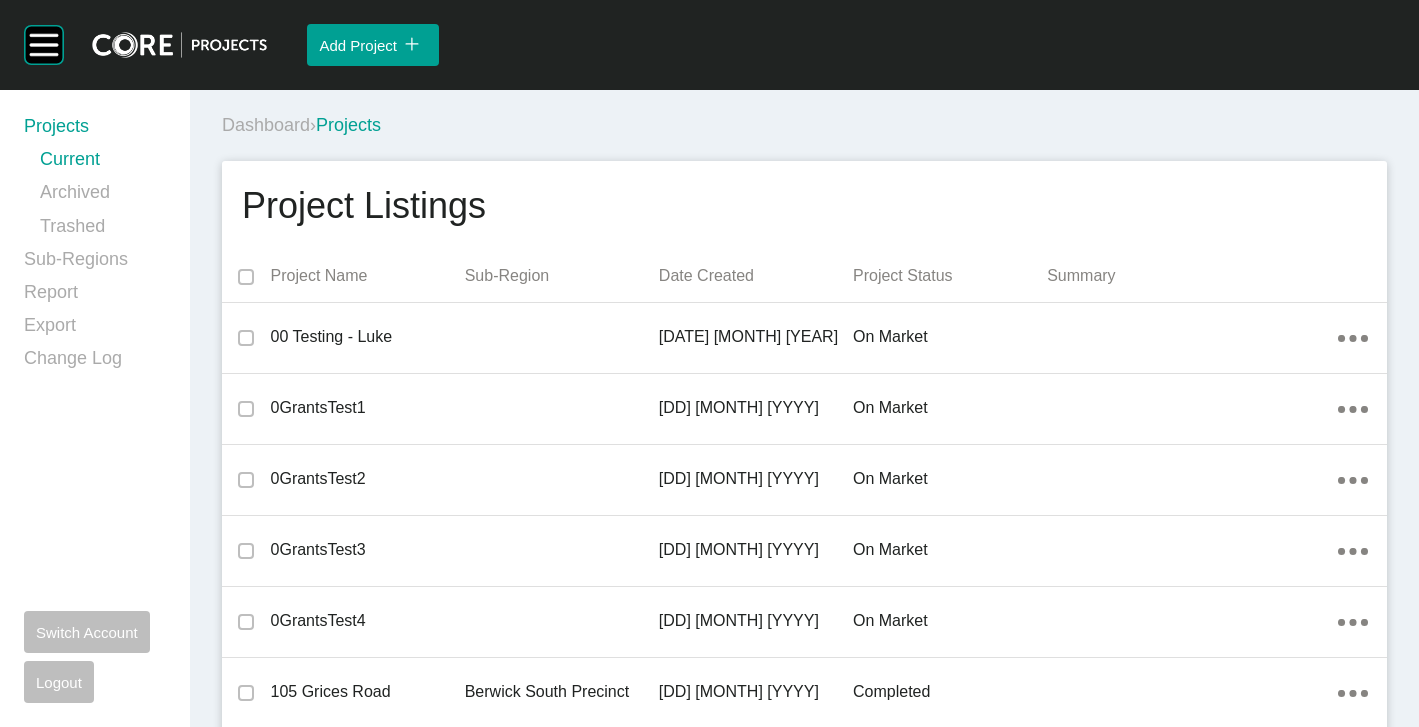 scroll, scrollTop: 26528, scrollLeft: 0, axis: vertical 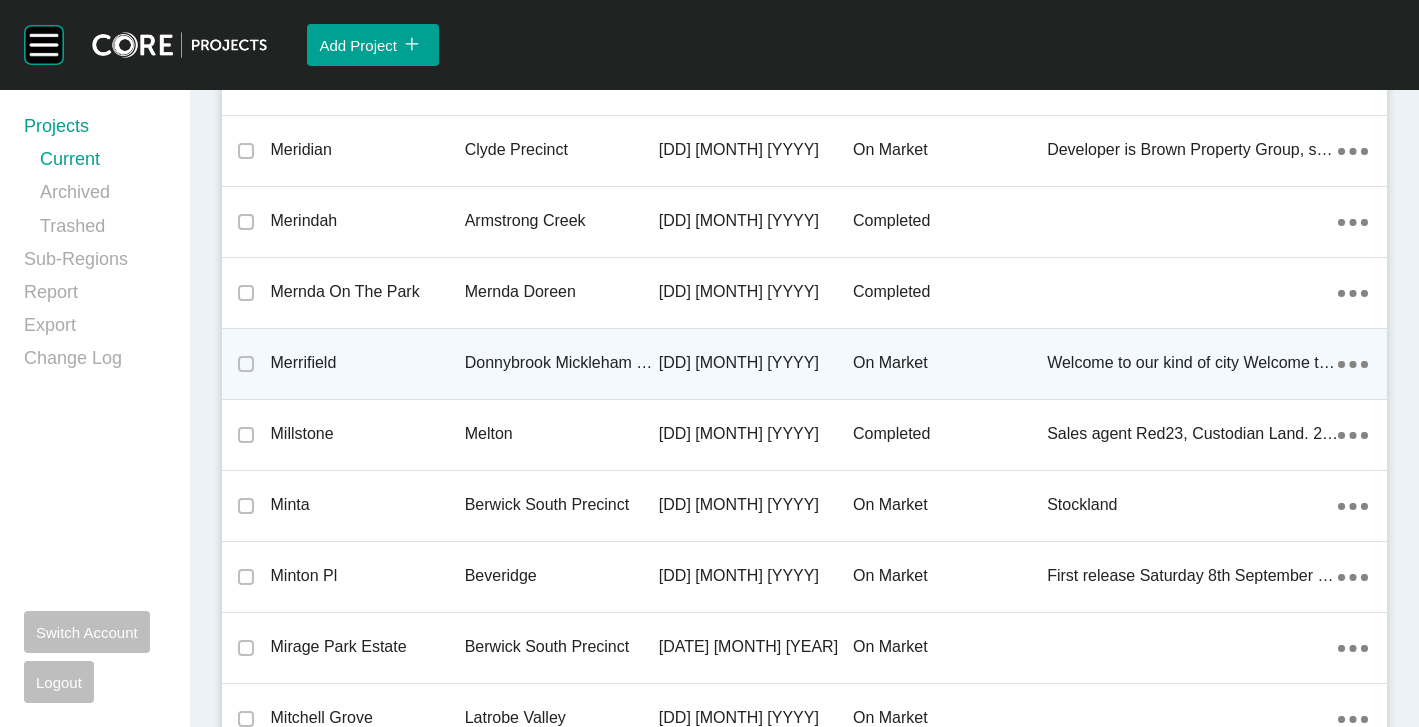click on "Donnybrook Mickleham Precinct" at bounding box center [562, 363] 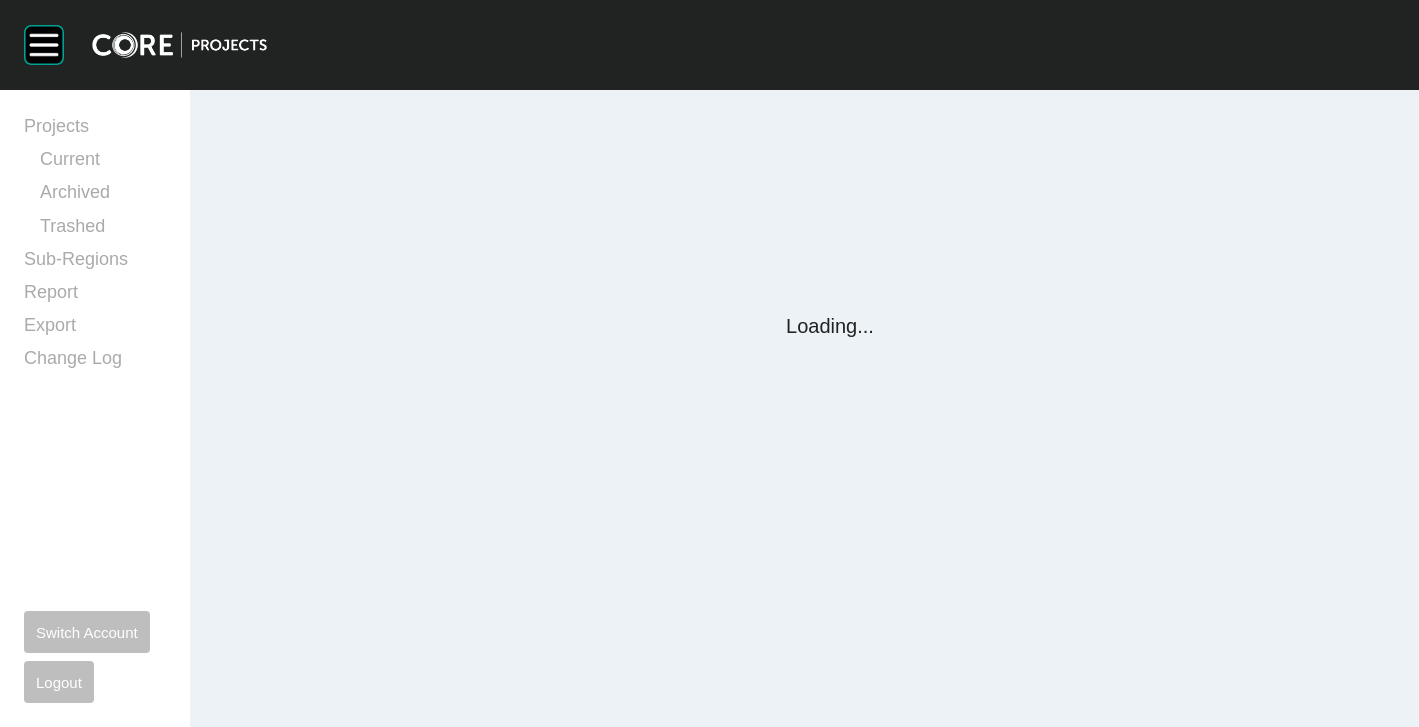 scroll, scrollTop: 0, scrollLeft: 0, axis: both 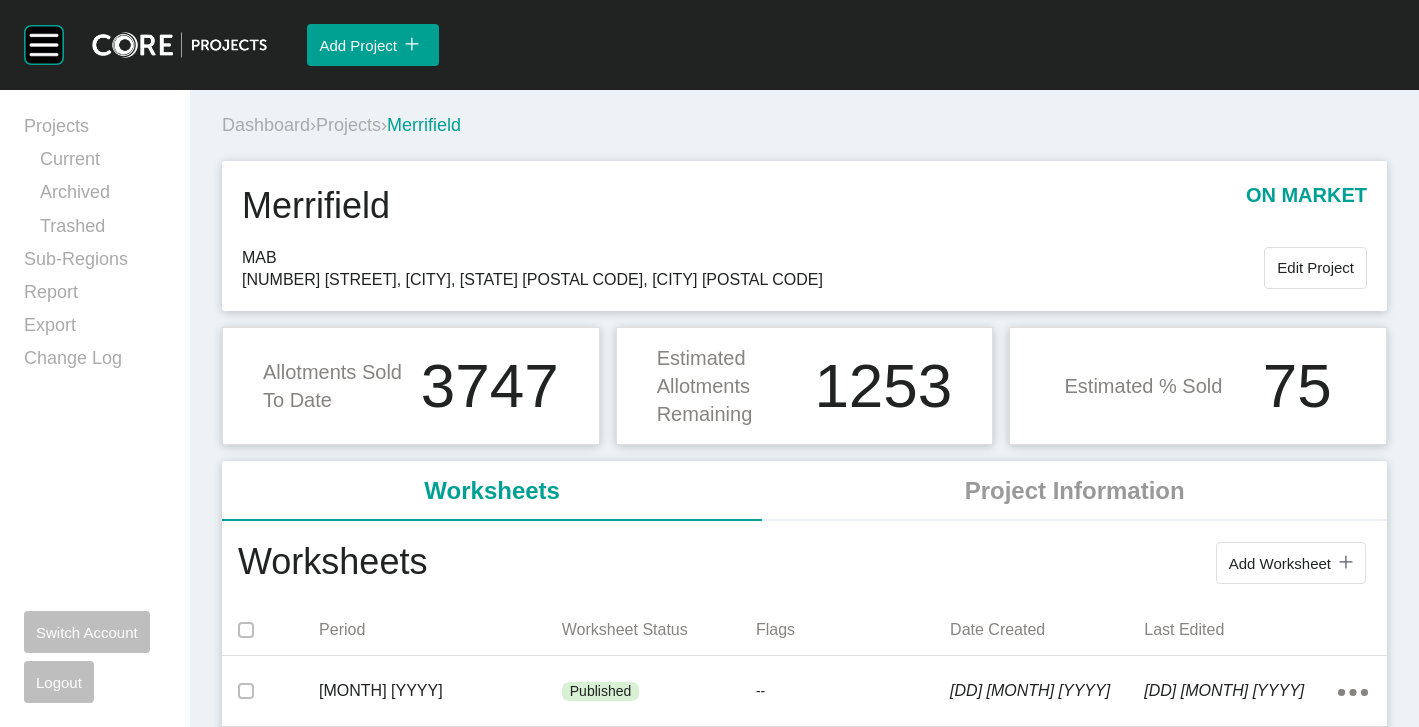 drag, startPoint x: 354, startPoint y: 125, endPoint x: 640, endPoint y: 61, distance: 293.07336 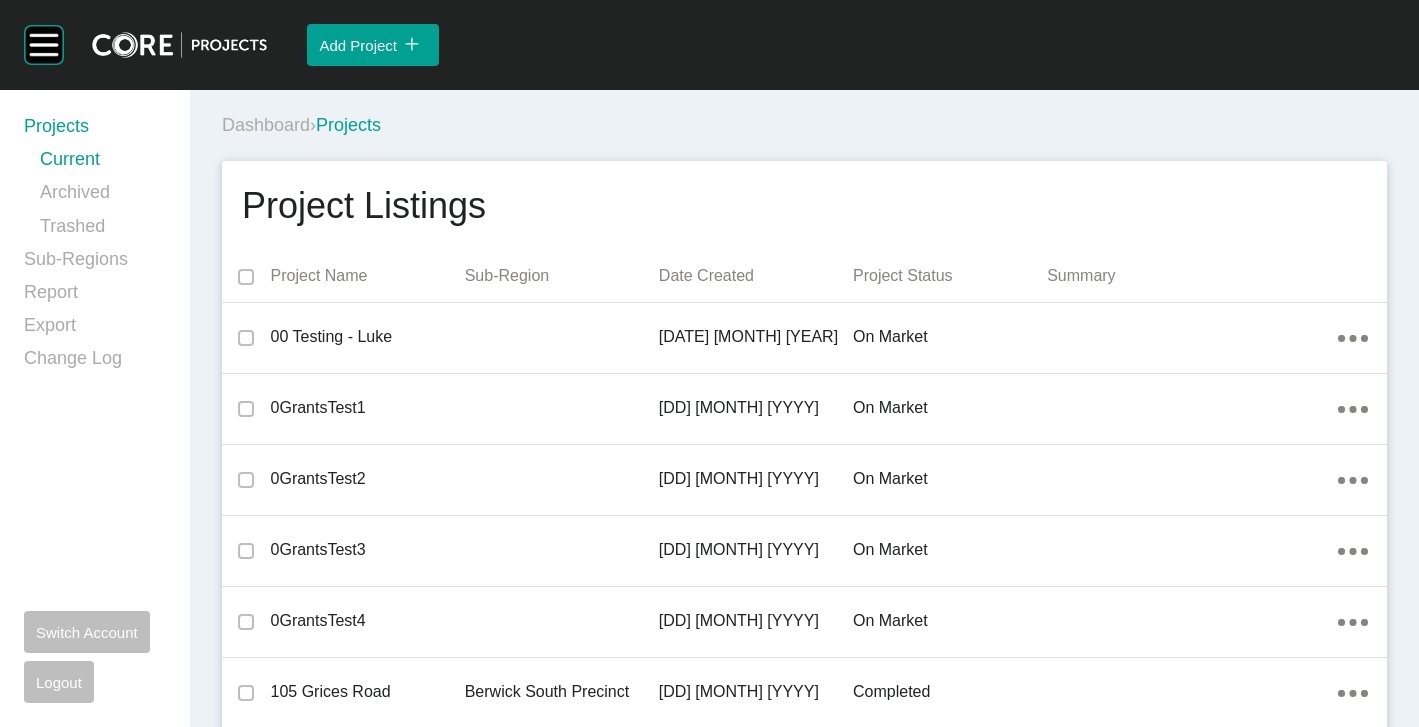 scroll, scrollTop: 10056, scrollLeft: 0, axis: vertical 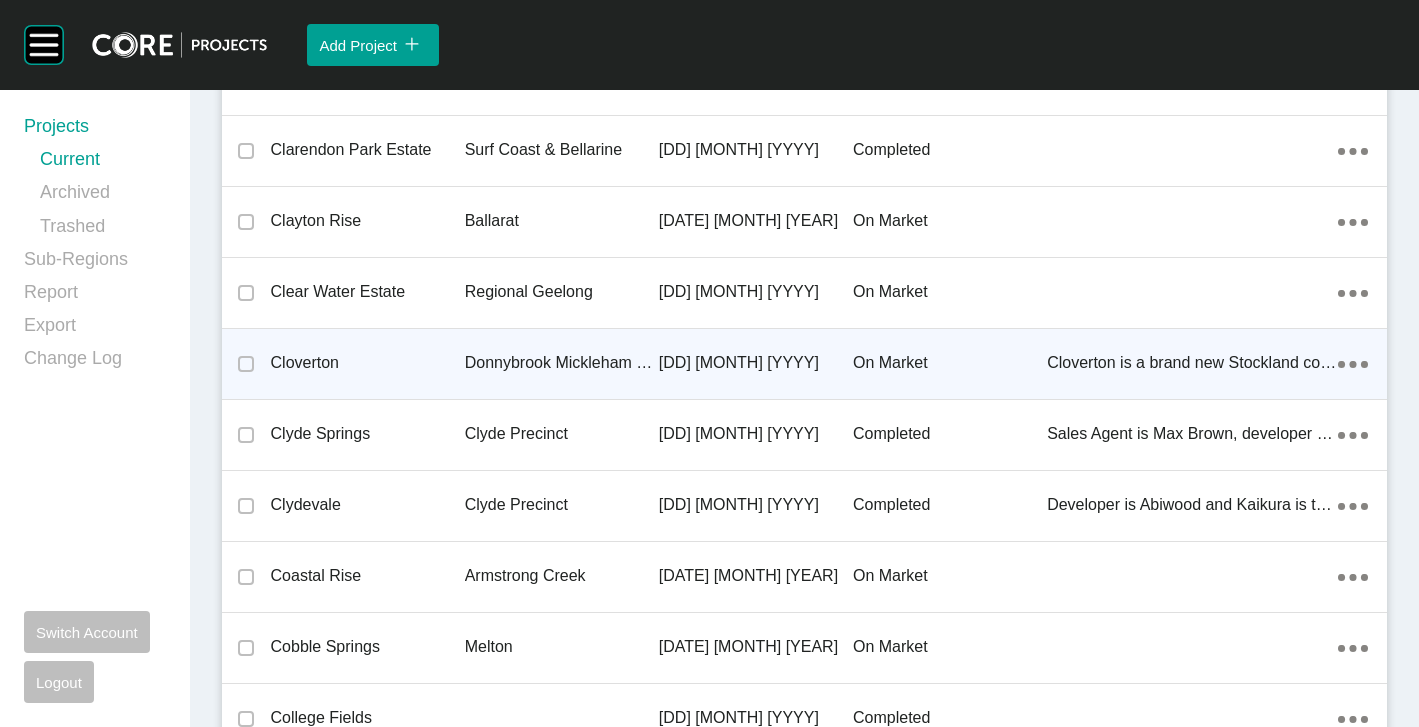 click on "Donnybrook Mickleham Precinct" at bounding box center [562, 363] 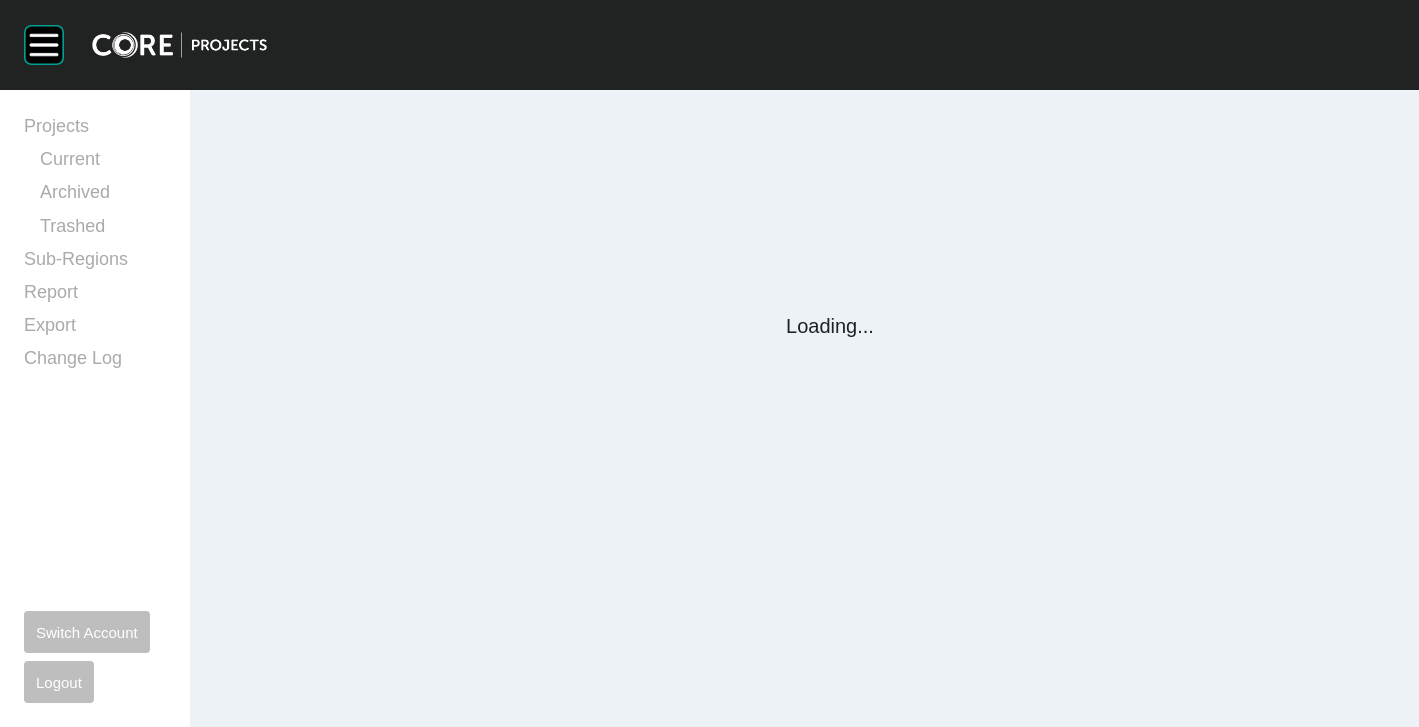 scroll, scrollTop: 0, scrollLeft: 0, axis: both 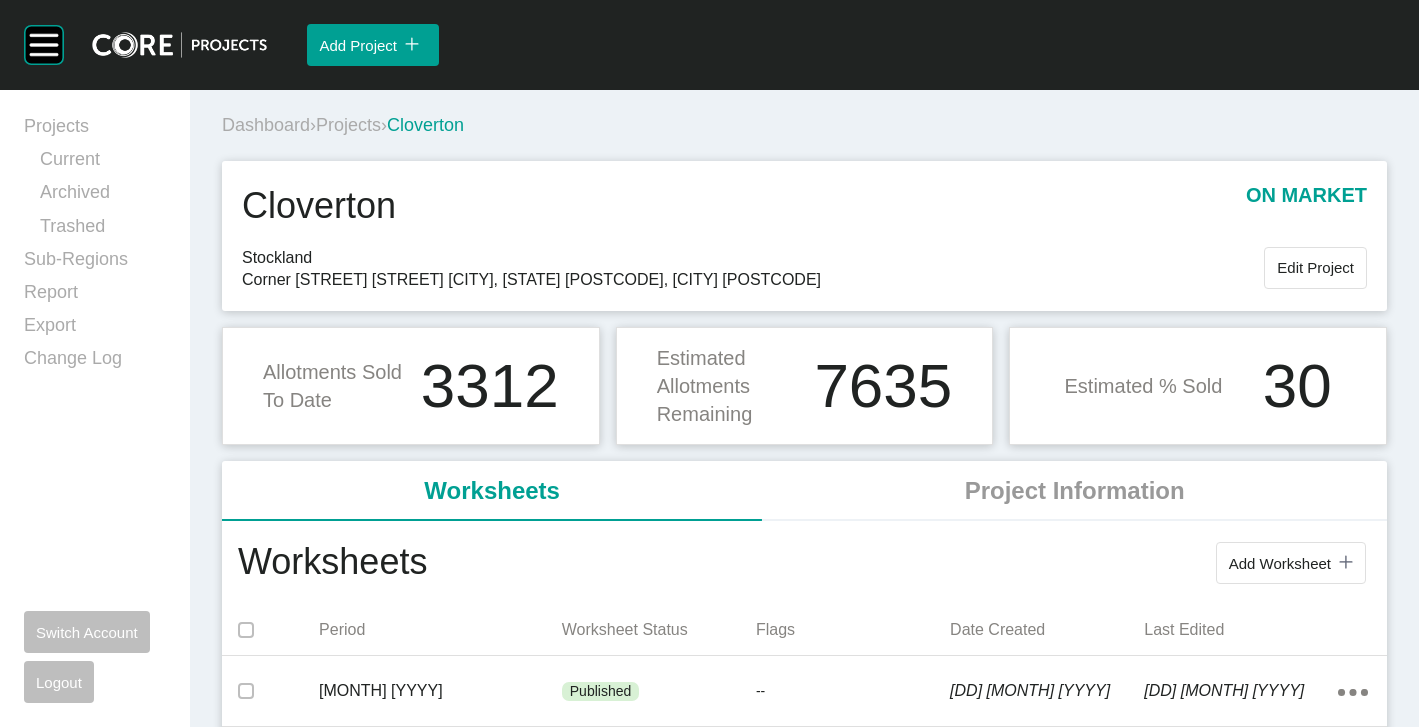 click on "Projects" at bounding box center (348, 125) 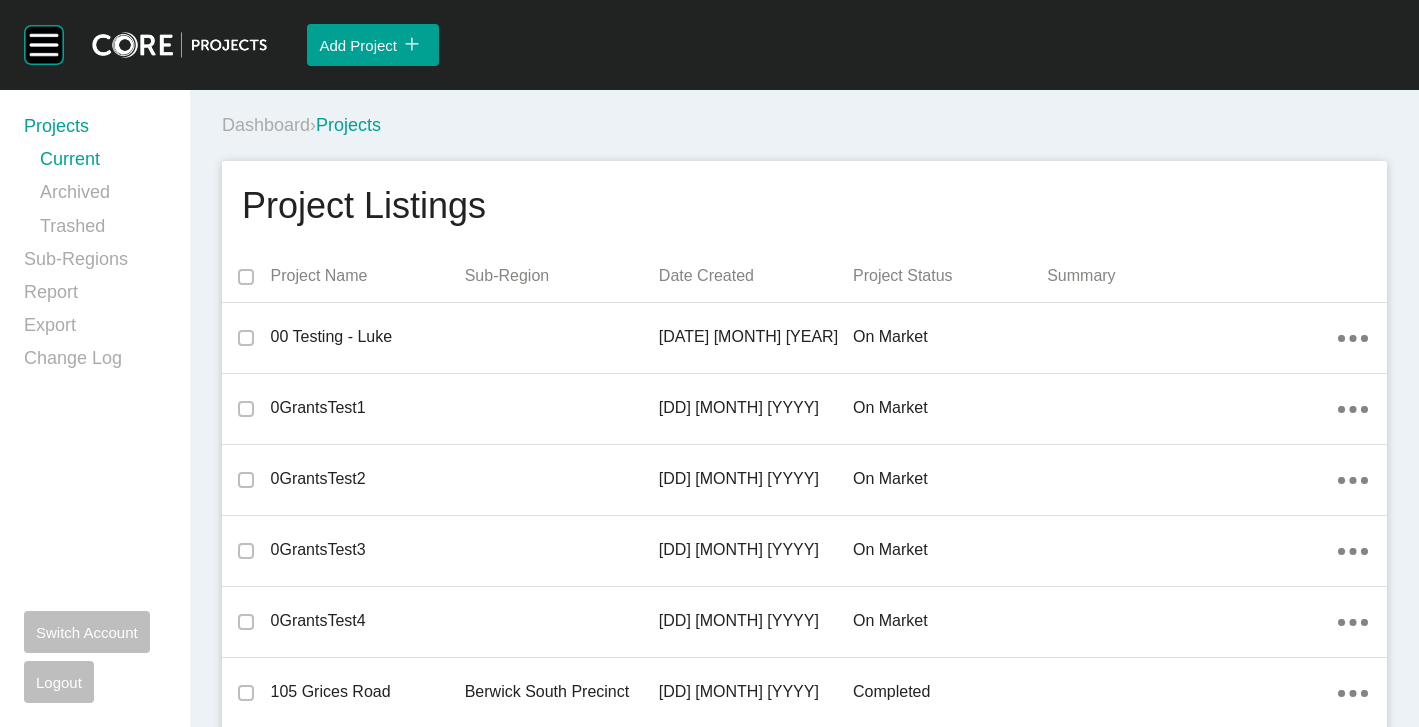 scroll, scrollTop: 29652, scrollLeft: 0, axis: vertical 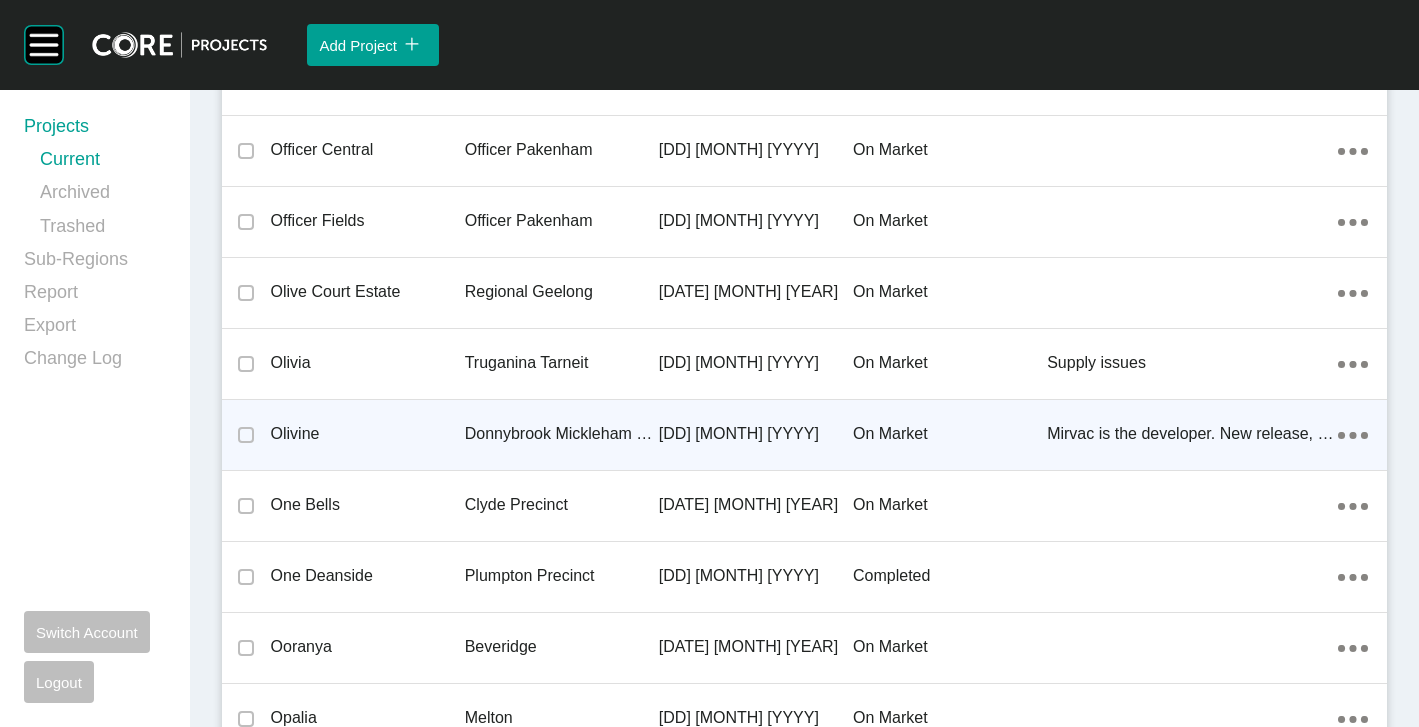 click on "Donnybrook Mickleham Precinct" at bounding box center (562, 434) 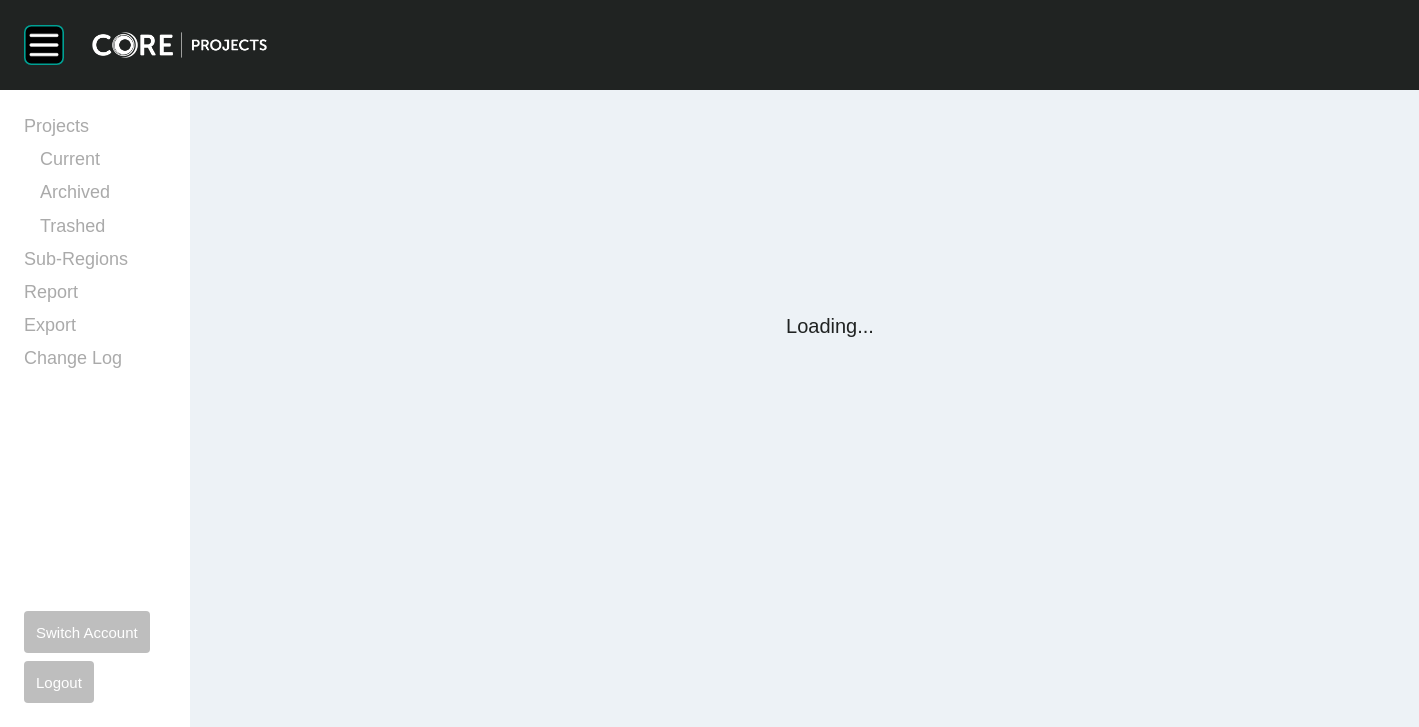scroll, scrollTop: 0, scrollLeft: 0, axis: both 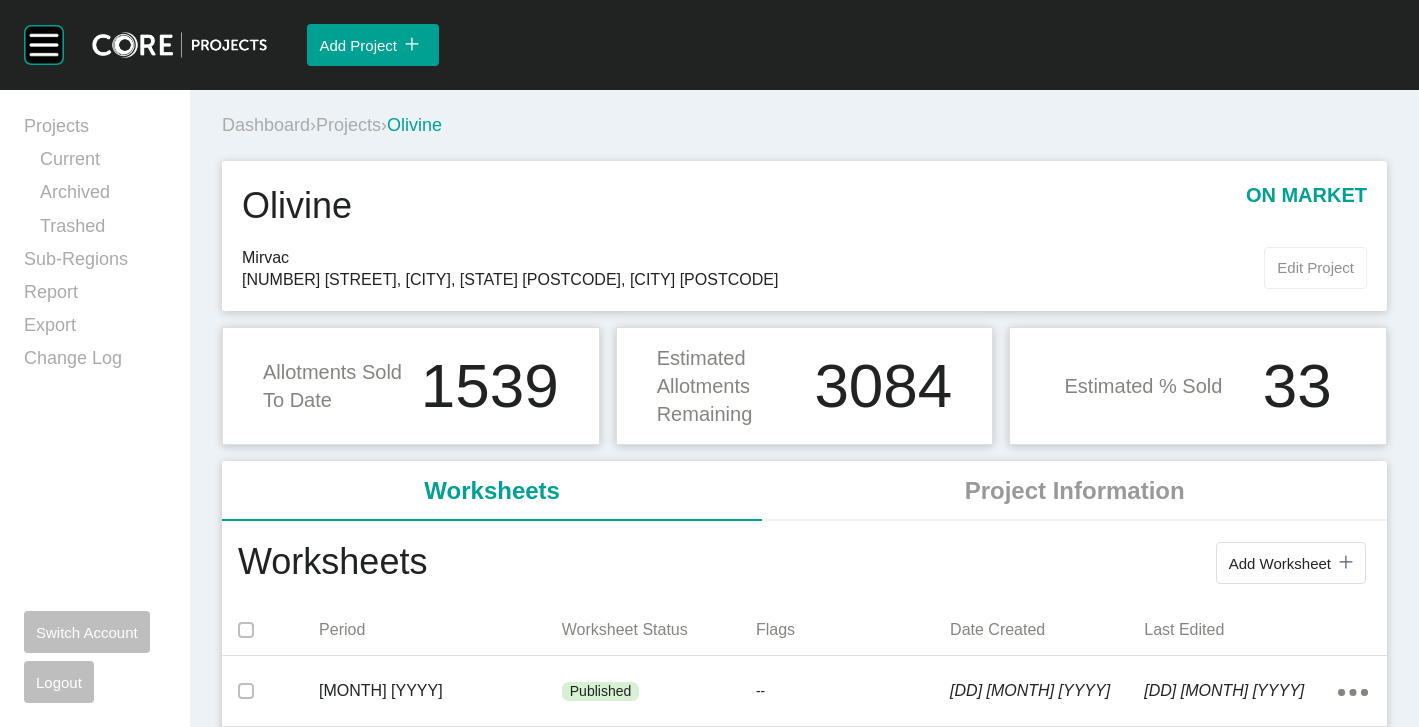 click on "Edit Project" at bounding box center [1315, 267] 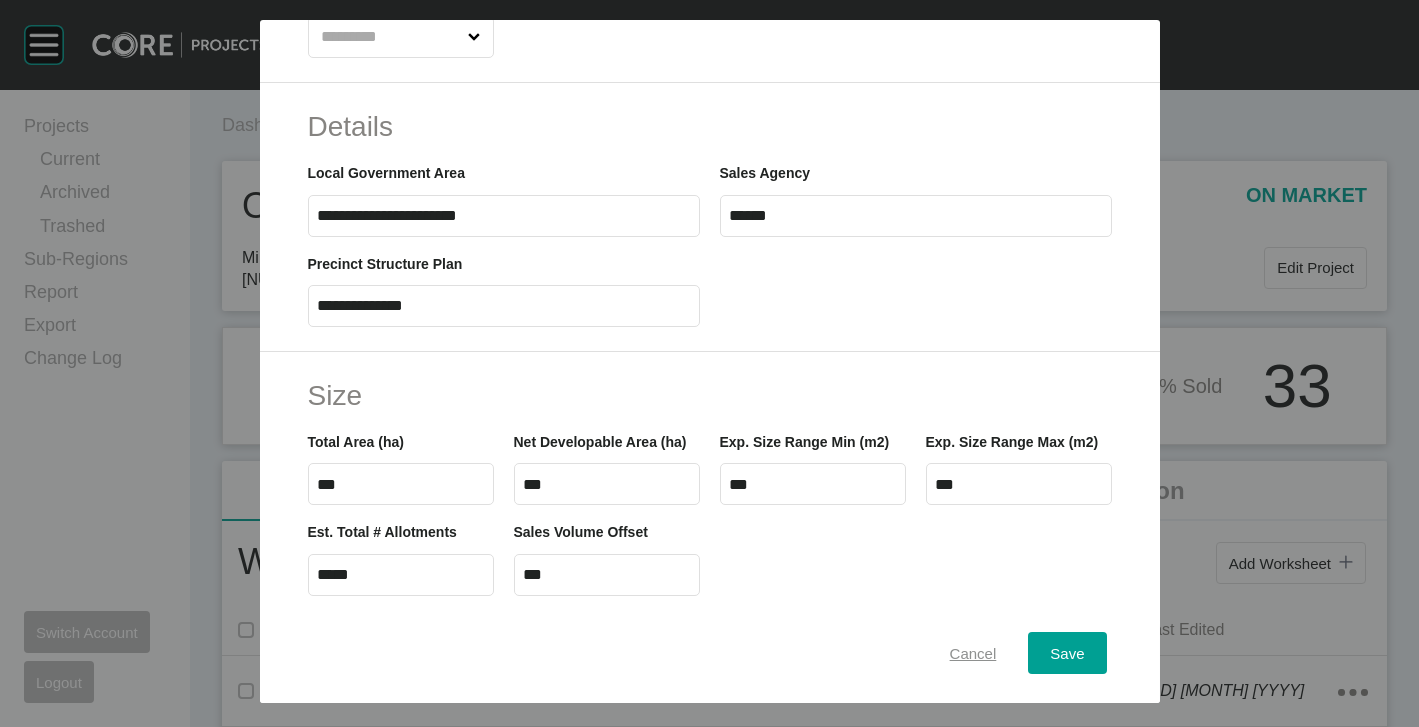 scroll, scrollTop: 763, scrollLeft: 0, axis: vertical 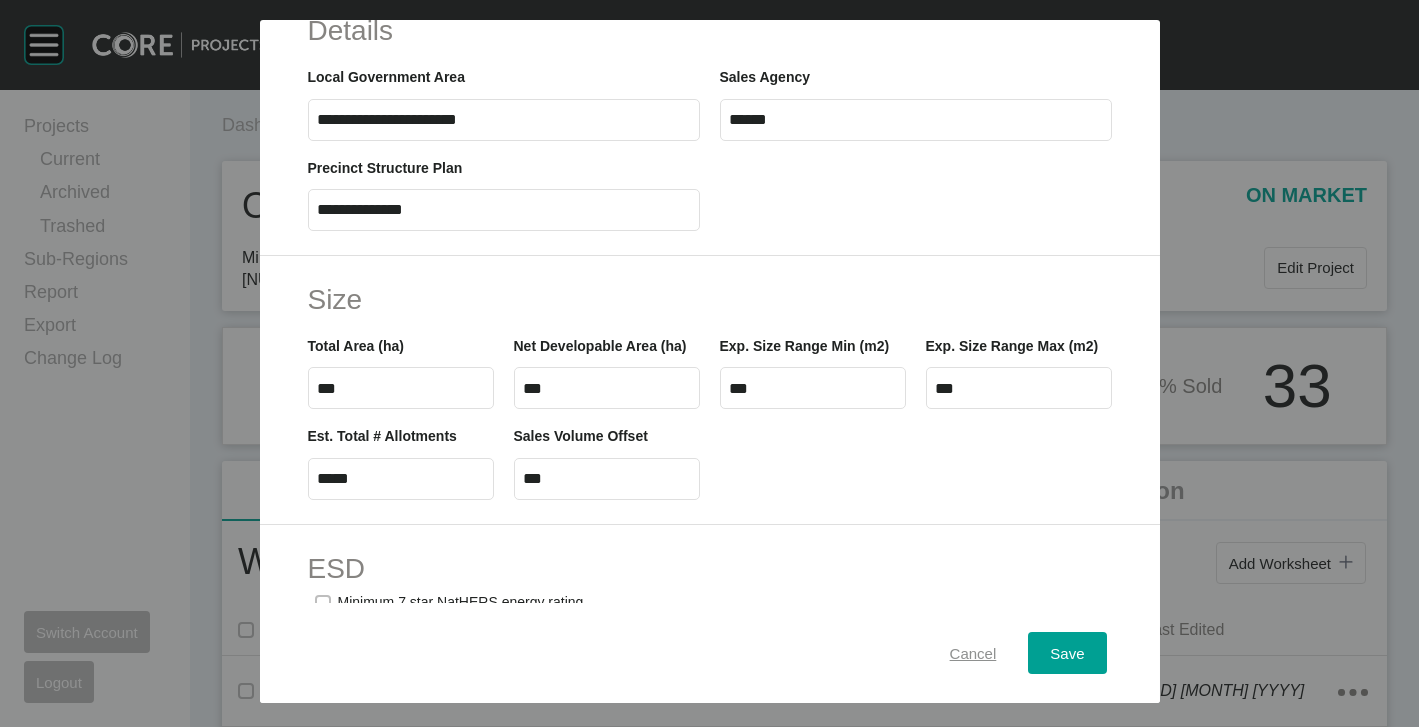 click on "Cancel" at bounding box center (973, 653) 